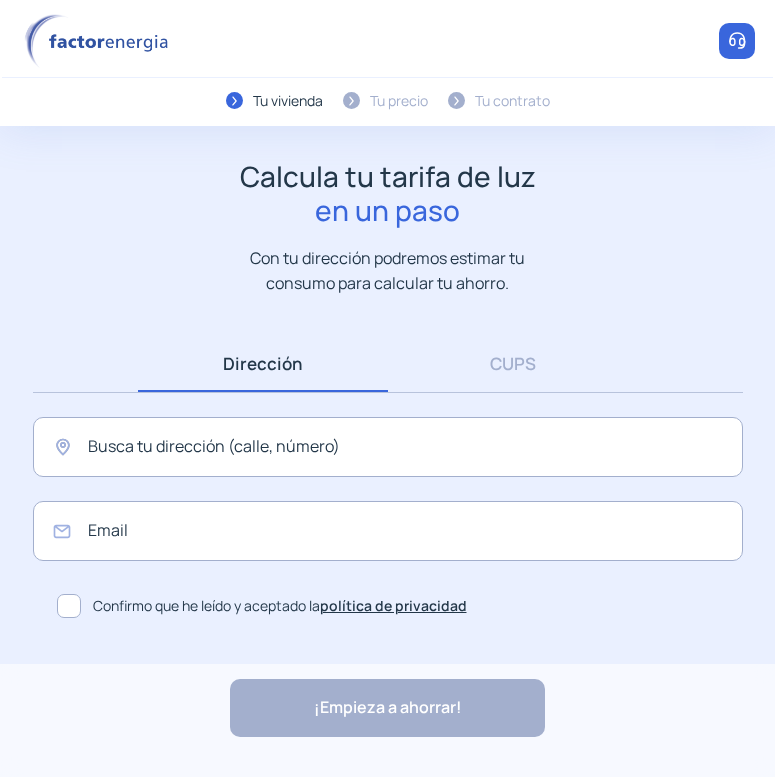 scroll, scrollTop: 0, scrollLeft: 0, axis: both 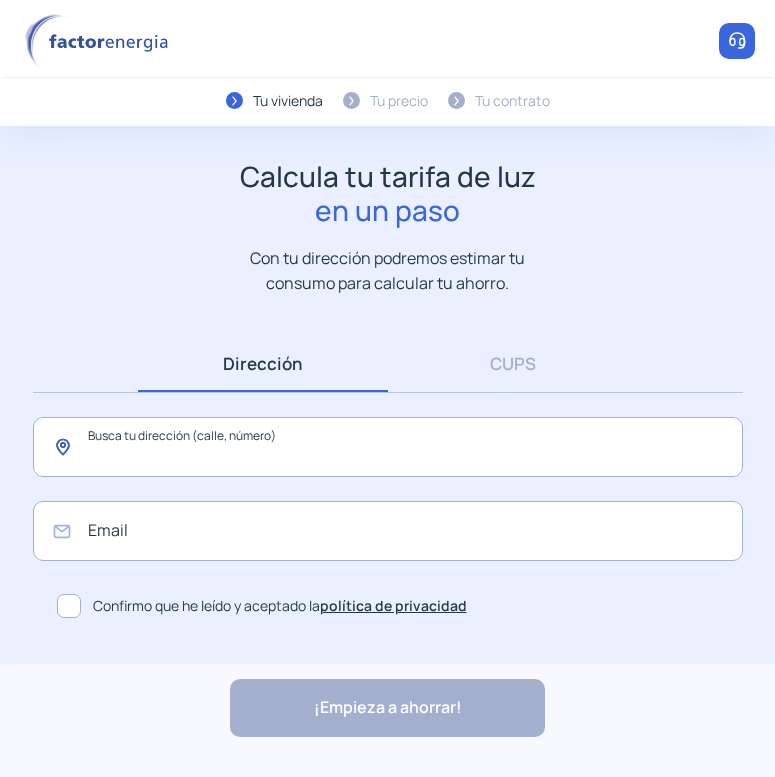 click 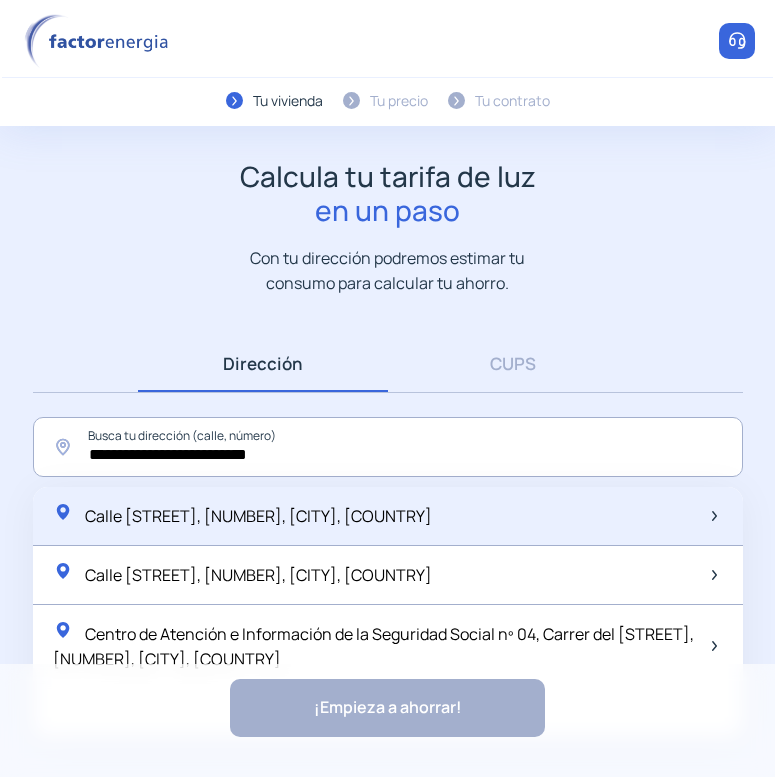 click on "Calle [STREET] [NUMBER], b [NUMBER], [CITY], [COUNTRY]" 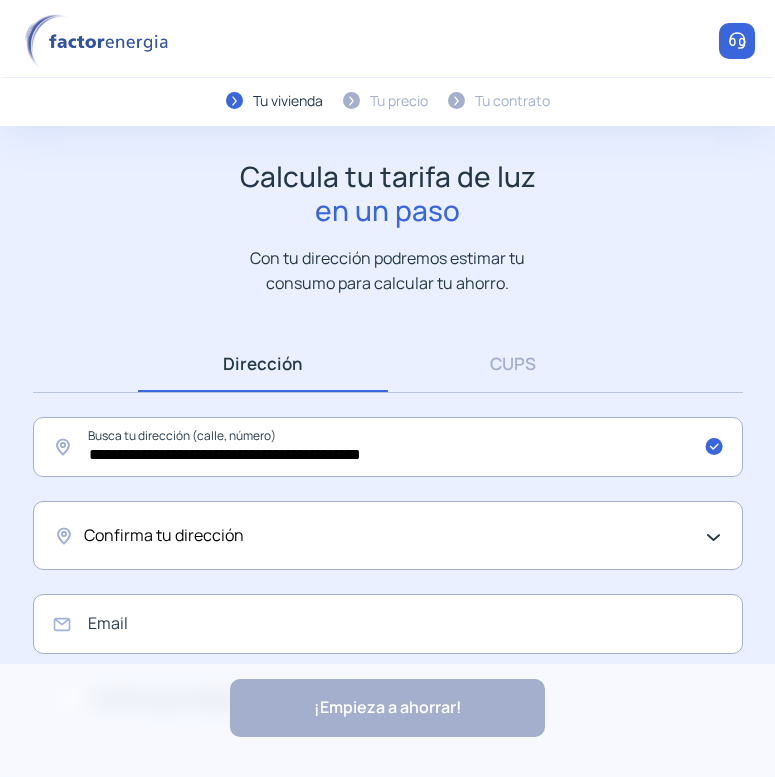 click on "Confirma tu dirección" 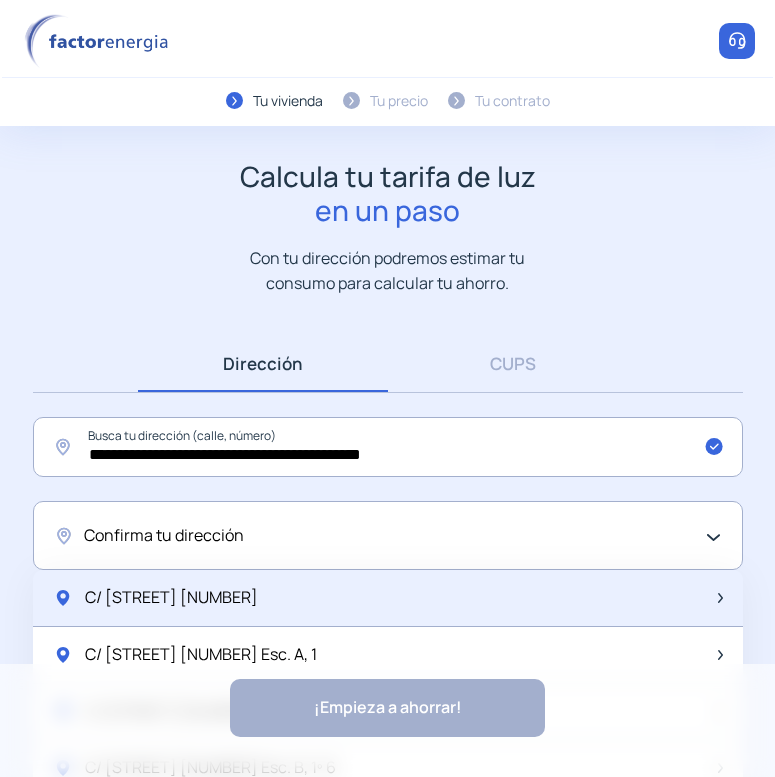 click on "C/ [STREET] [NUMBER]" 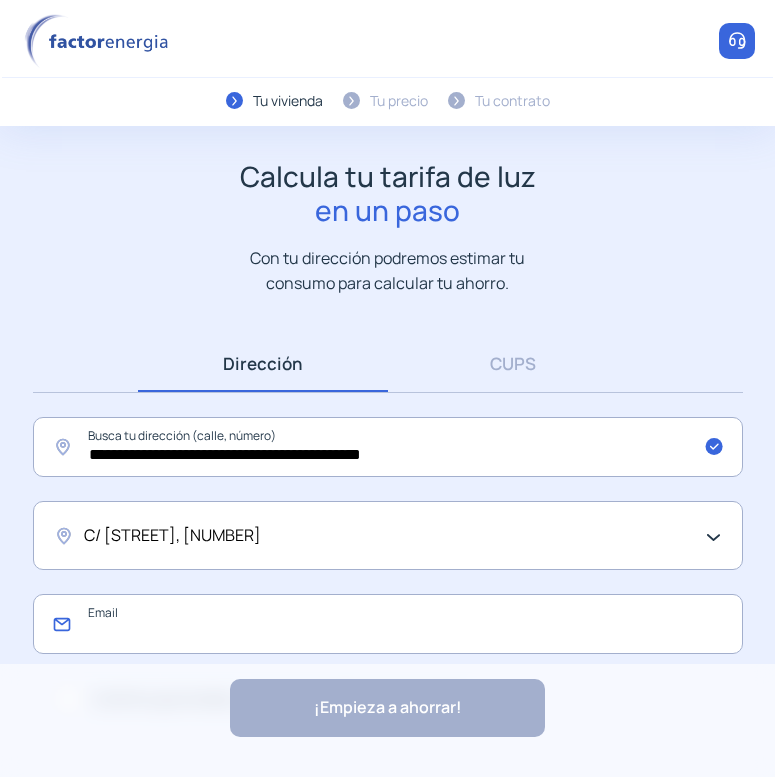 click 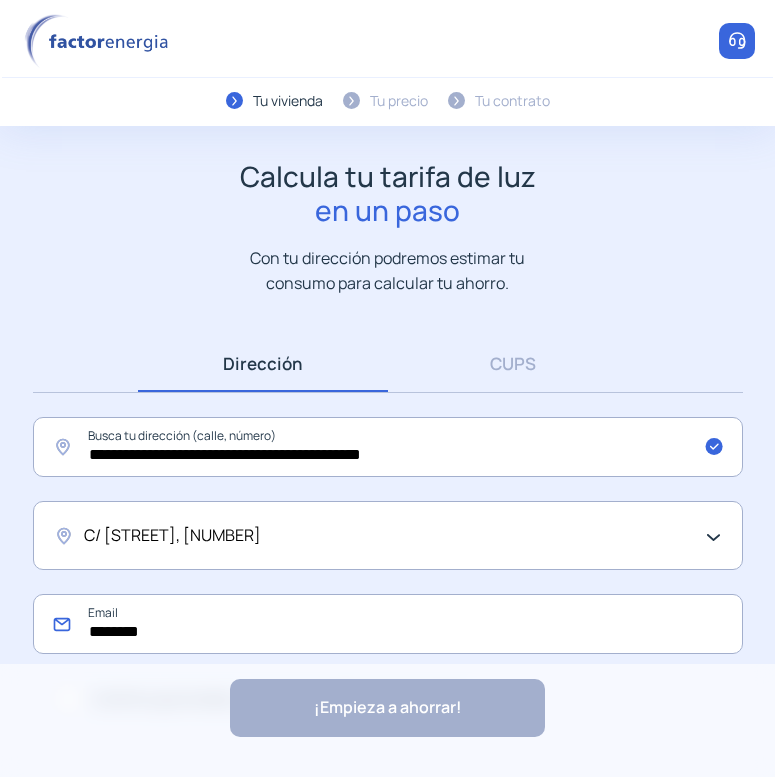 click on "********" 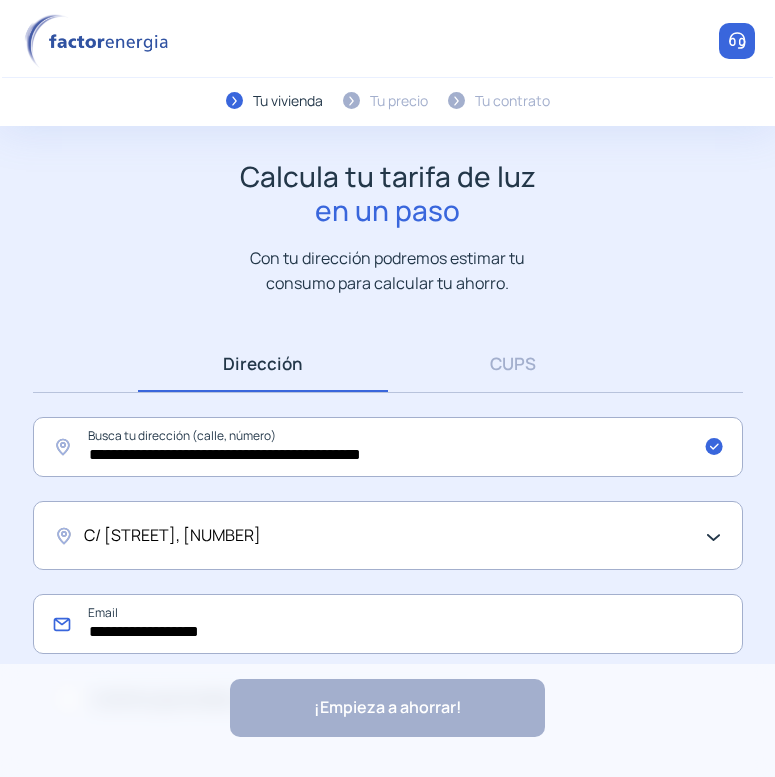 click on "**********" 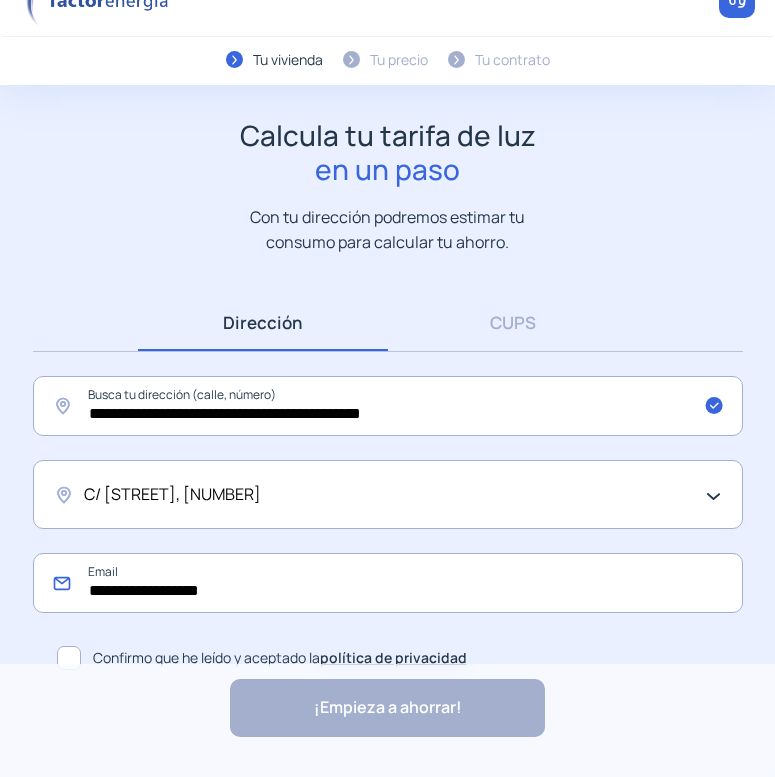 scroll, scrollTop: 64, scrollLeft: 0, axis: vertical 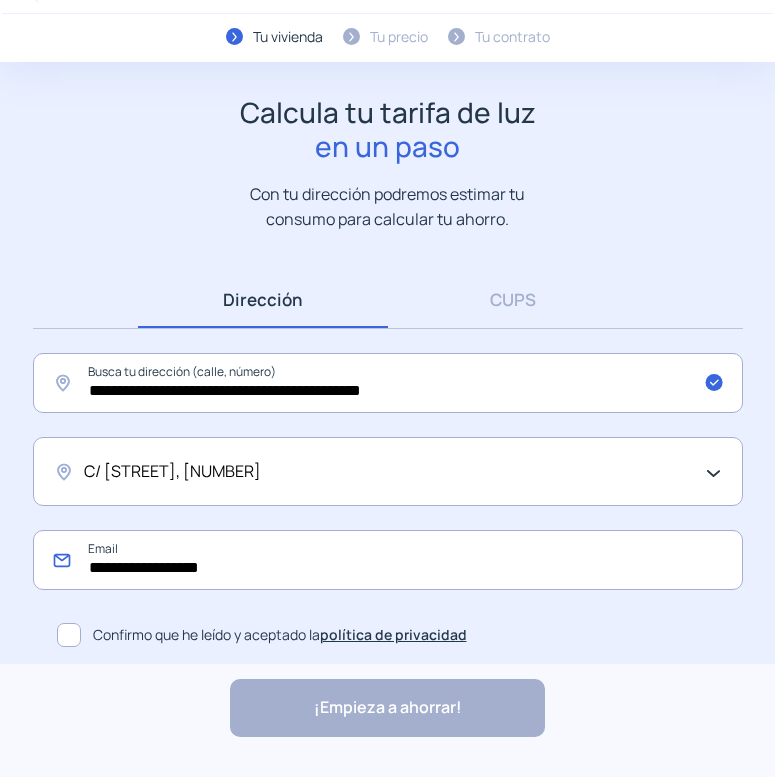 type on "**********" 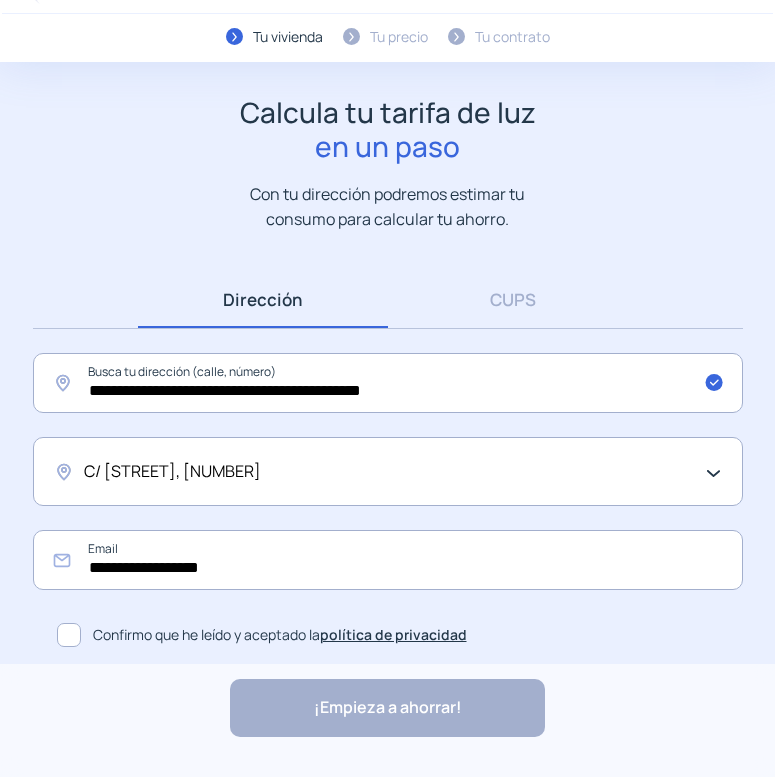 drag, startPoint x: 79, startPoint y: 636, endPoint x: 110, endPoint y: 638, distance: 31.06445 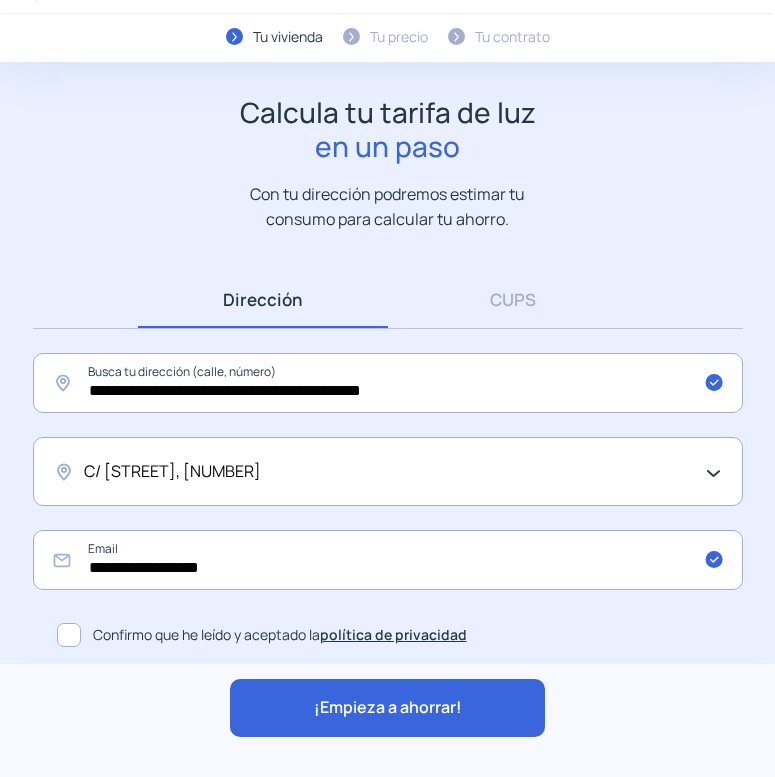 click on "¡Empieza a ahorrar!" 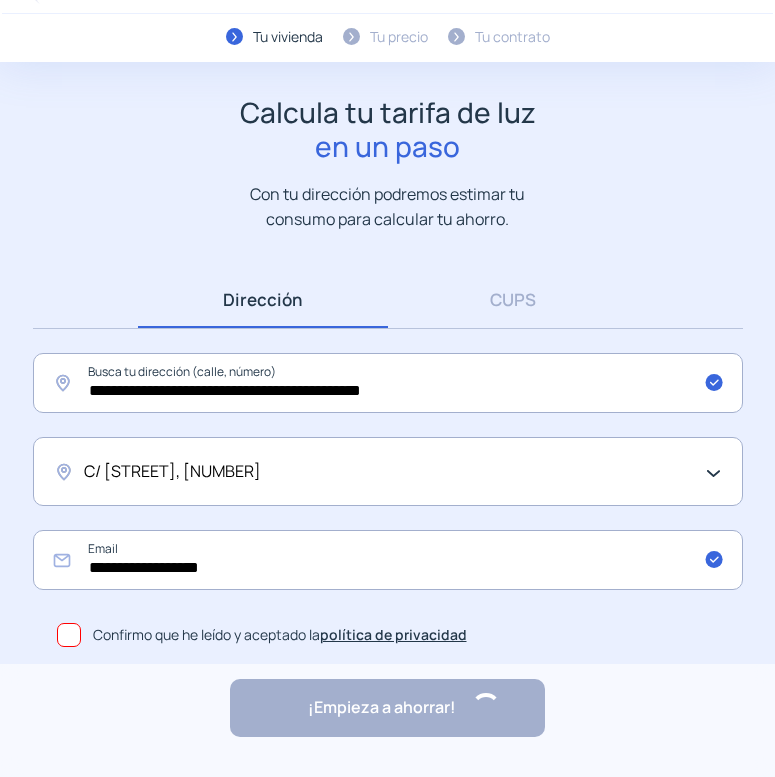 scroll, scrollTop: 0, scrollLeft: 0, axis: both 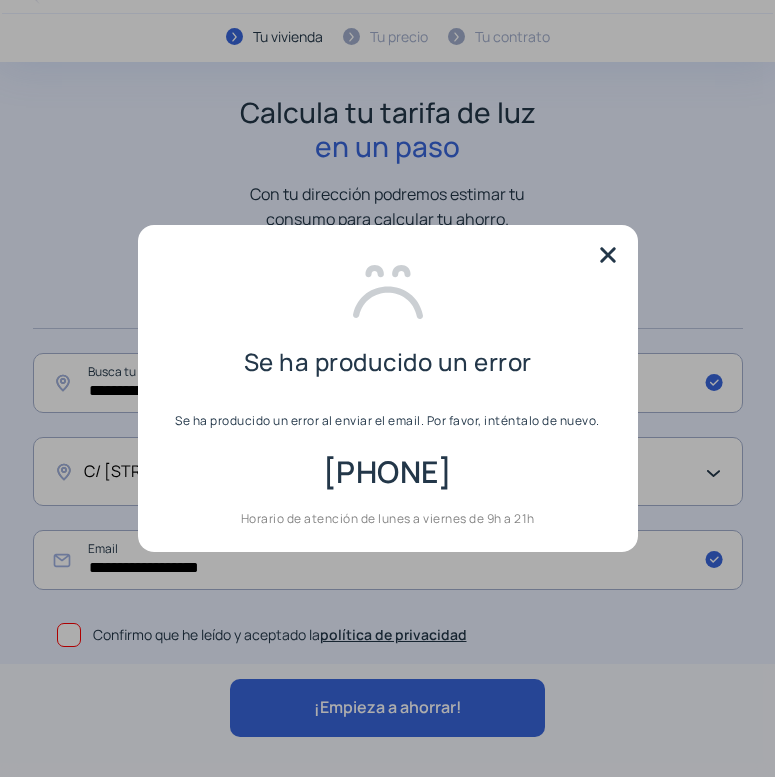 drag, startPoint x: 589, startPoint y: 243, endPoint x: 580, endPoint y: 275, distance: 33.24154 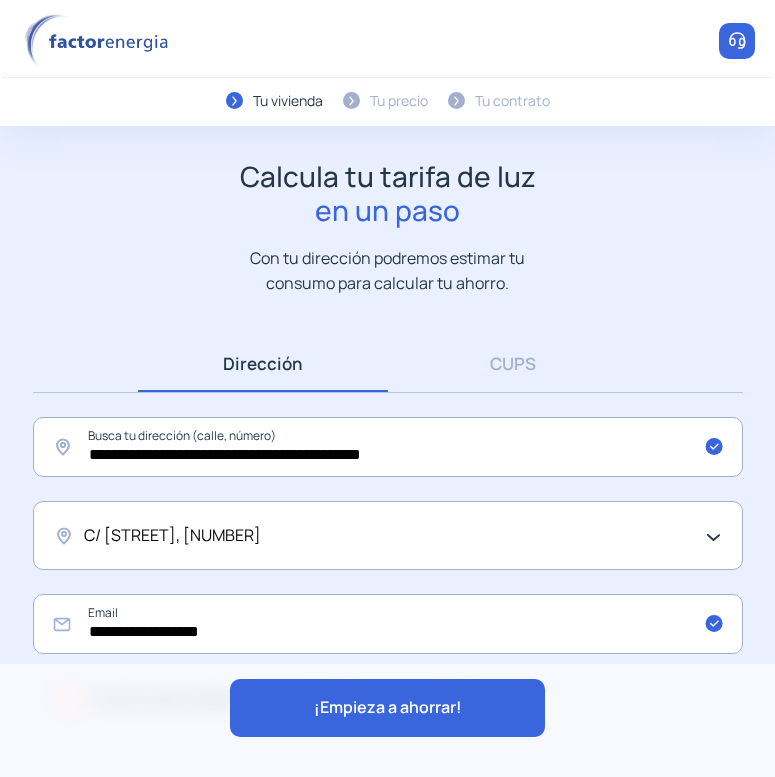 scroll, scrollTop: 64, scrollLeft: 0, axis: vertical 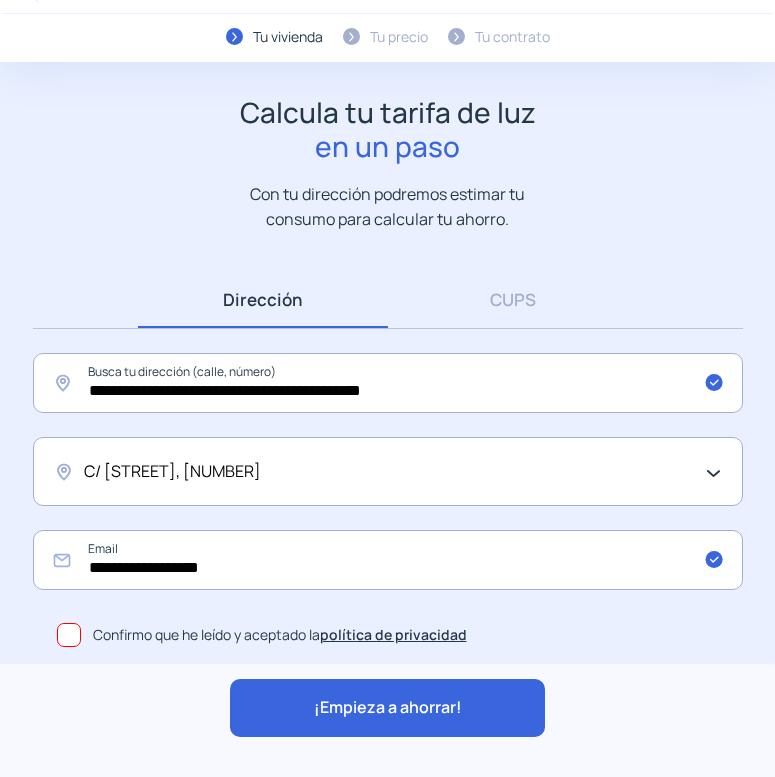 click on "C/ PINTOR VILAR, 1" 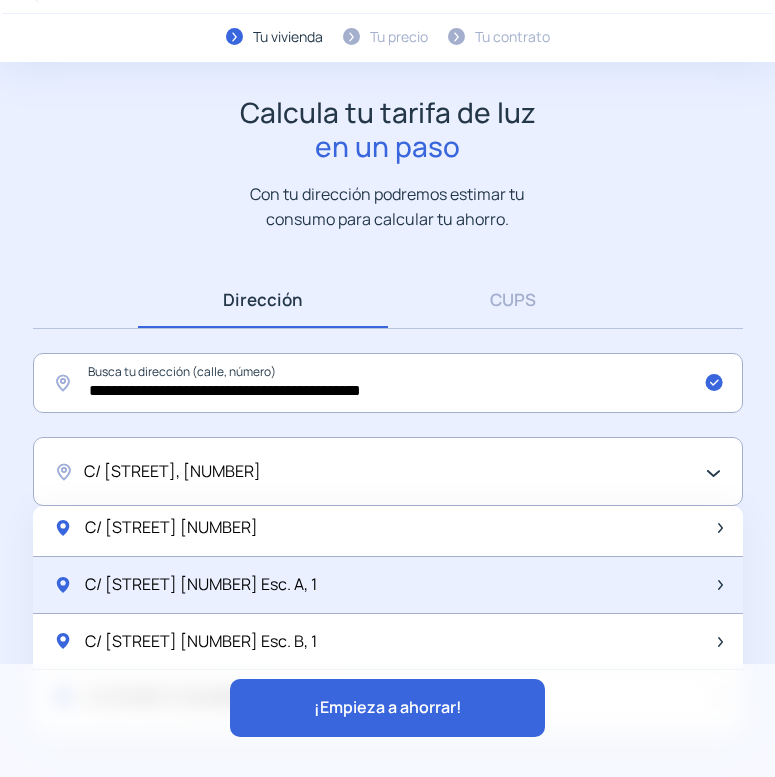scroll, scrollTop: 0, scrollLeft: 0, axis: both 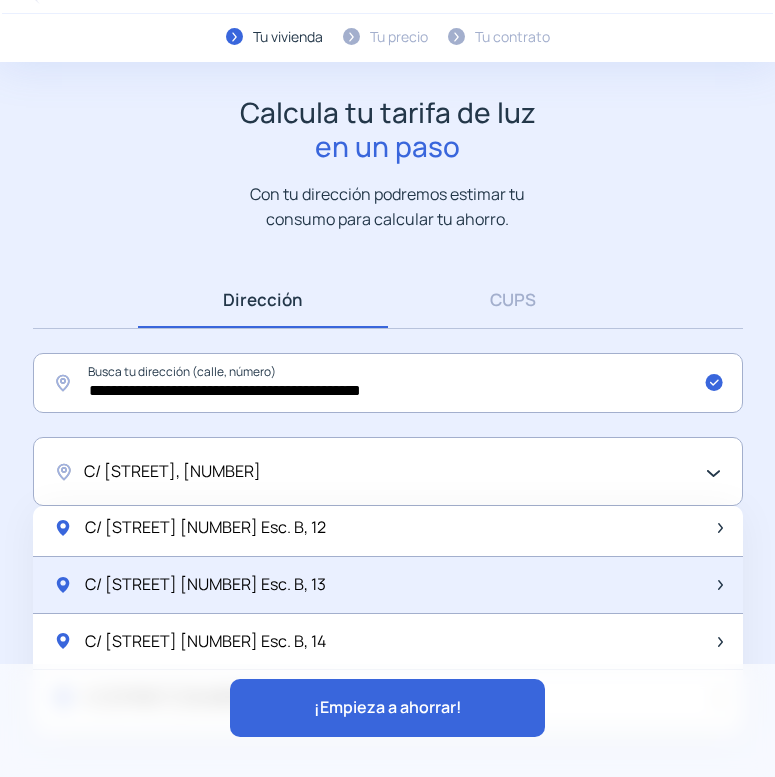 click on "C/ [STREET] [NUMBER] Esc. B, [NUMBER]" 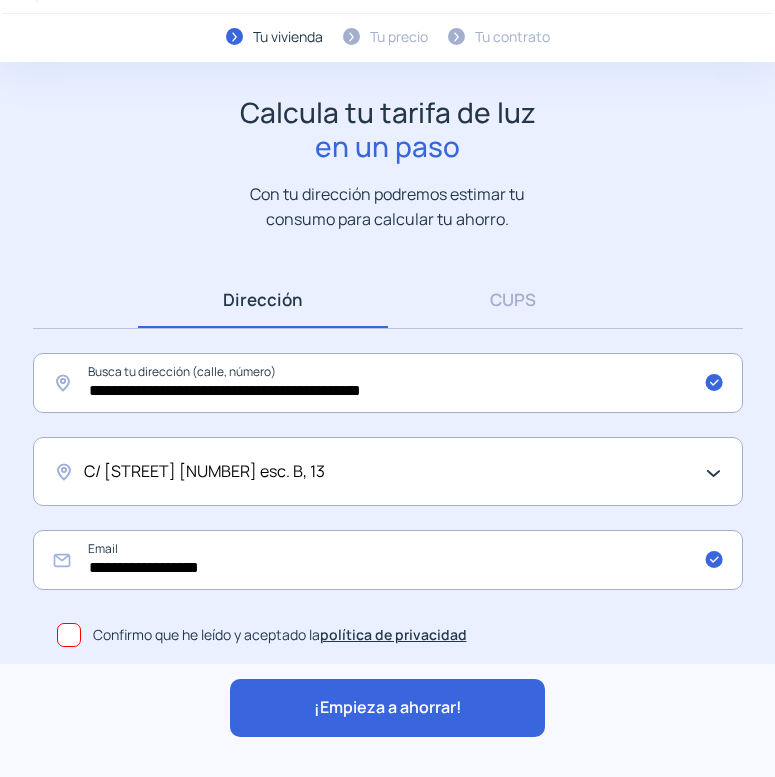 click on "¡Empieza a ahorrar!" 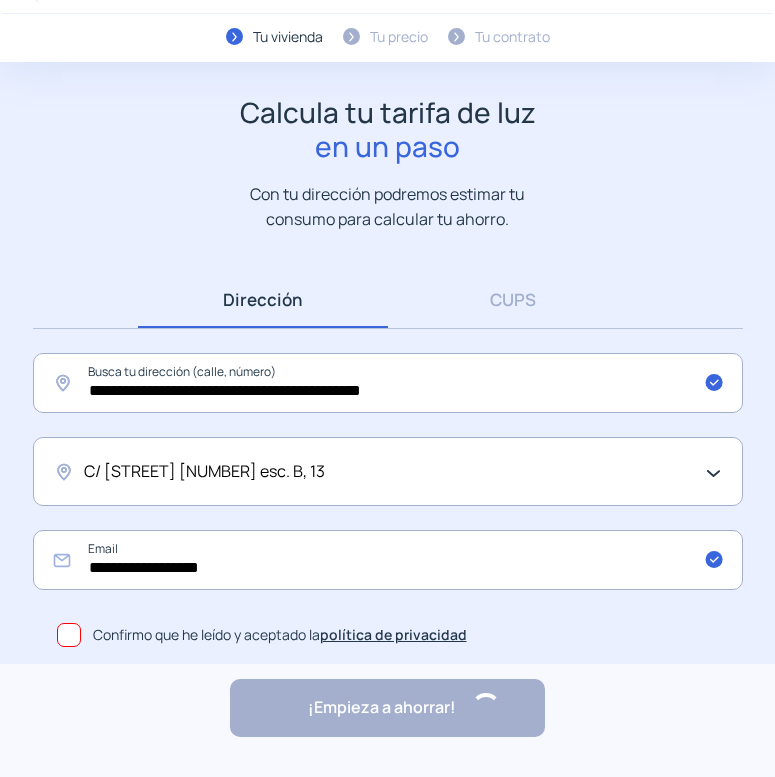 scroll, scrollTop: 0, scrollLeft: 0, axis: both 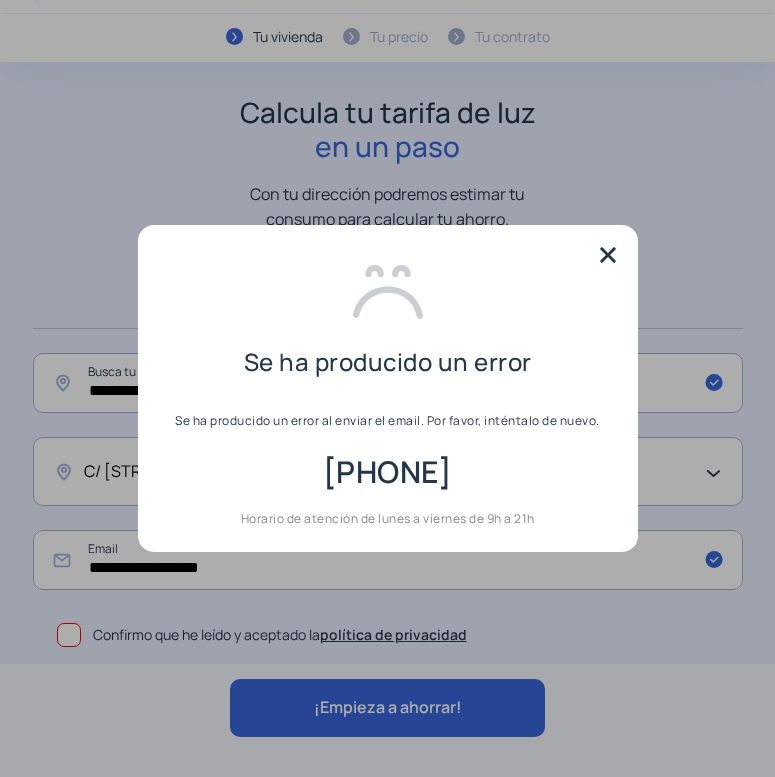 click at bounding box center [608, 255] 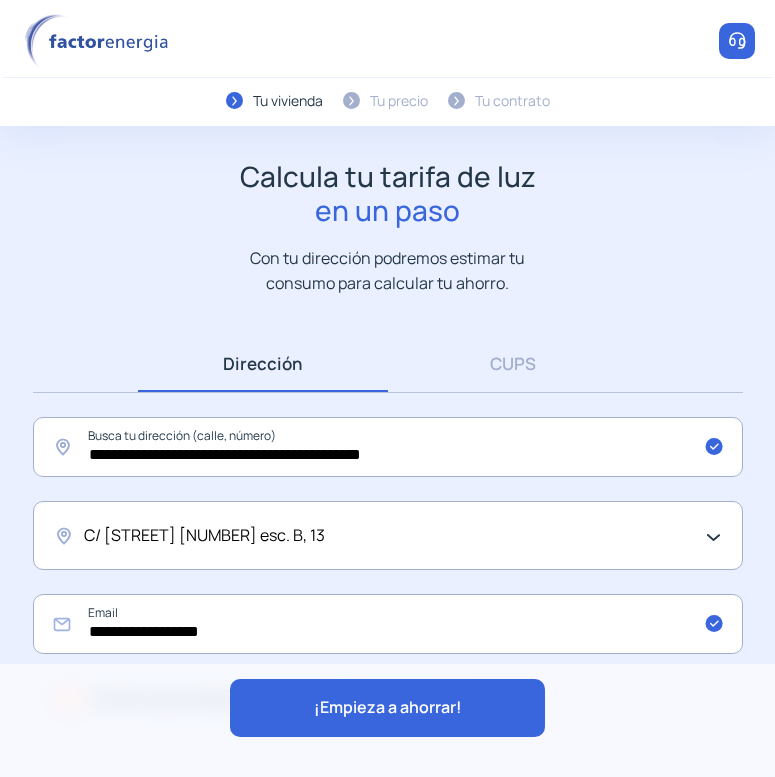 scroll, scrollTop: 64, scrollLeft: 0, axis: vertical 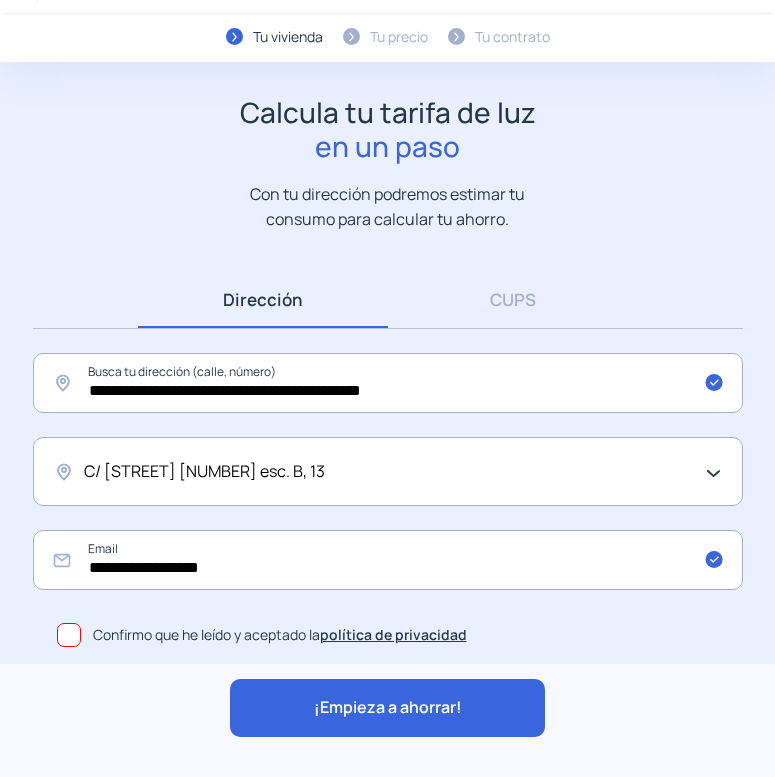click on "C/ [STREET] [NUMBER] esc. B, [NUMBER]" 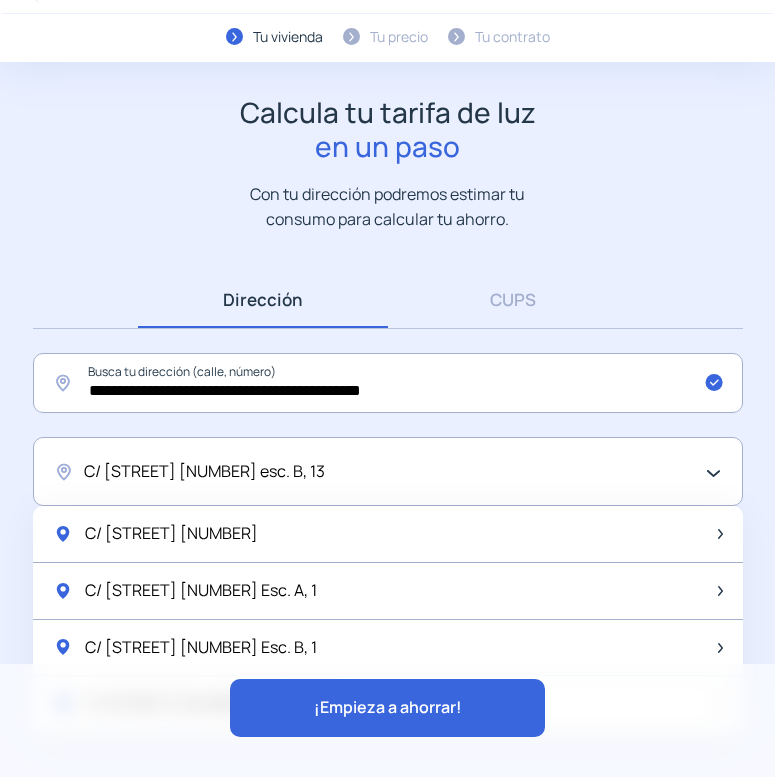 click on "C/ [STREET] [NUMBER] esc. B, [NUMBER]" 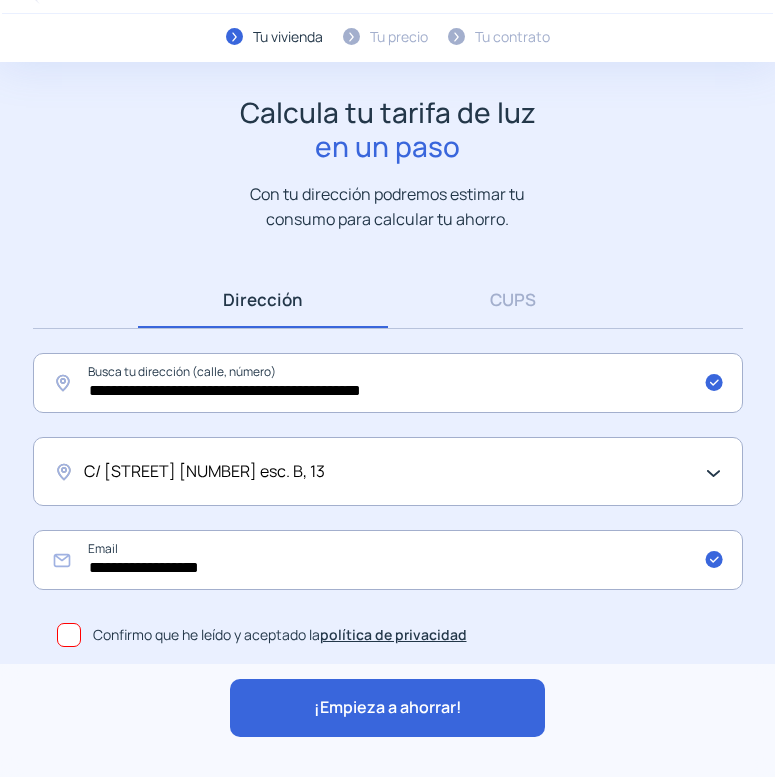 click on "¡Empieza a ahorrar!" 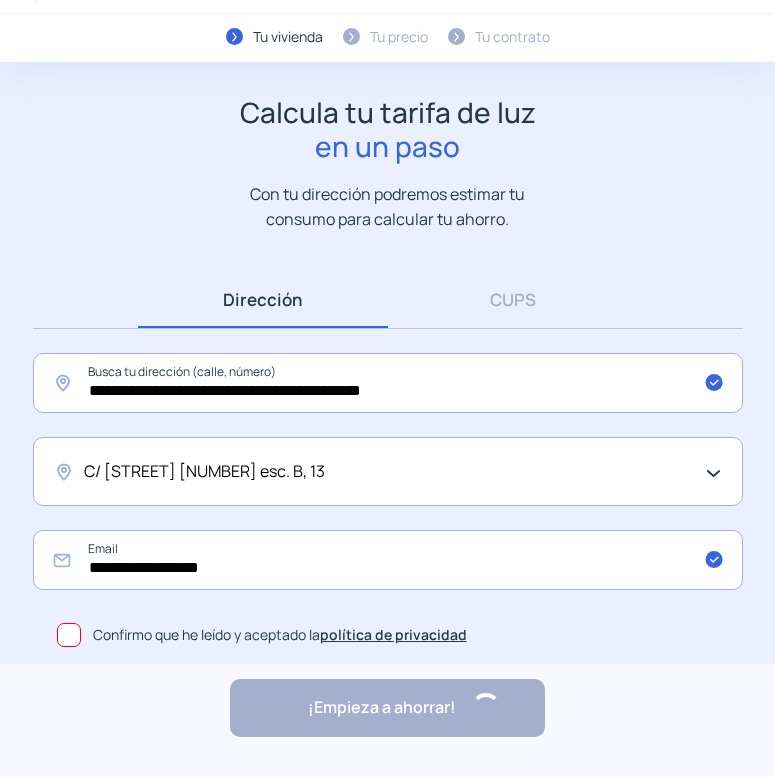 scroll, scrollTop: 0, scrollLeft: 0, axis: both 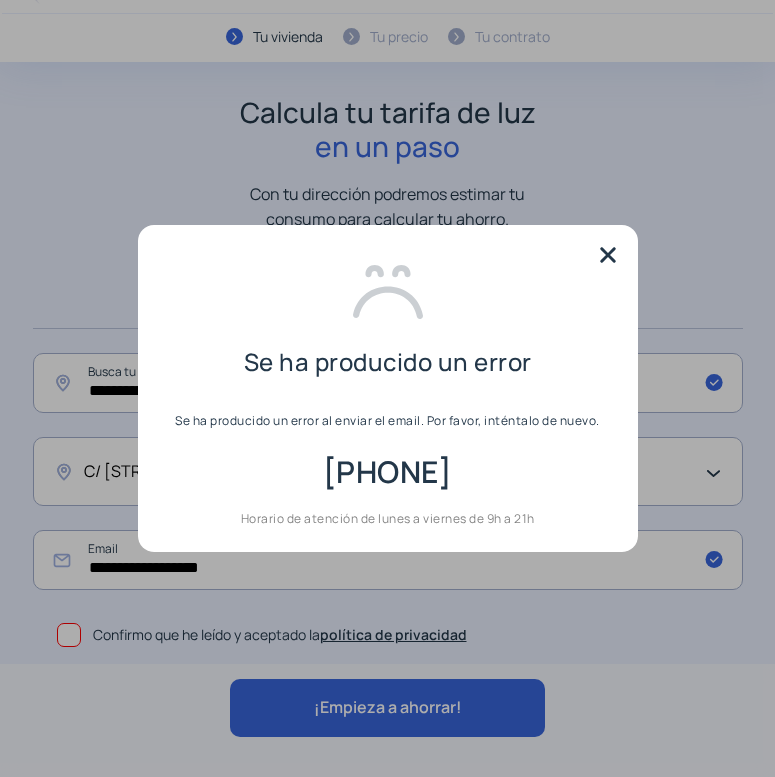 click at bounding box center (608, 255) 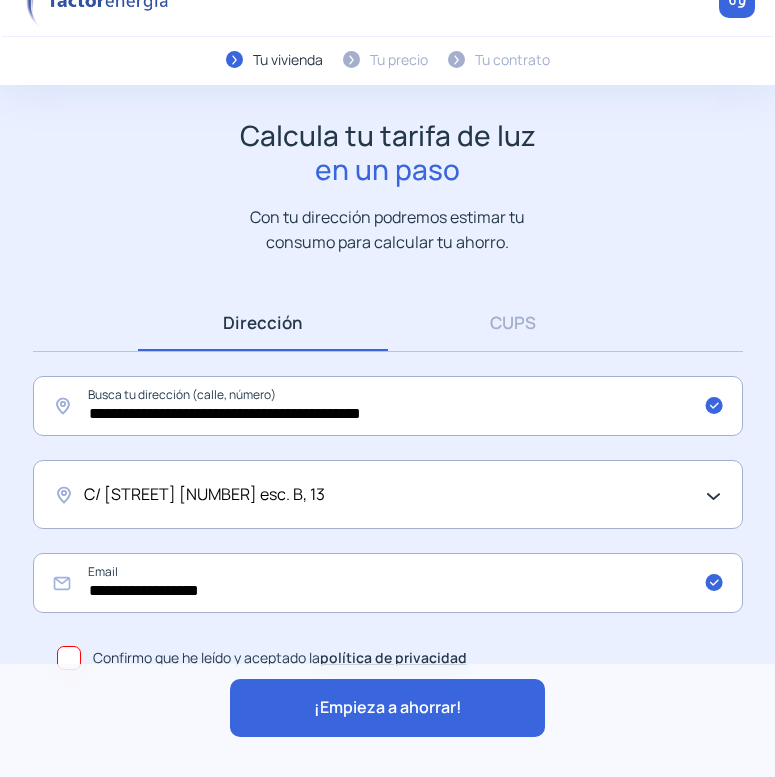 scroll, scrollTop: 64, scrollLeft: 0, axis: vertical 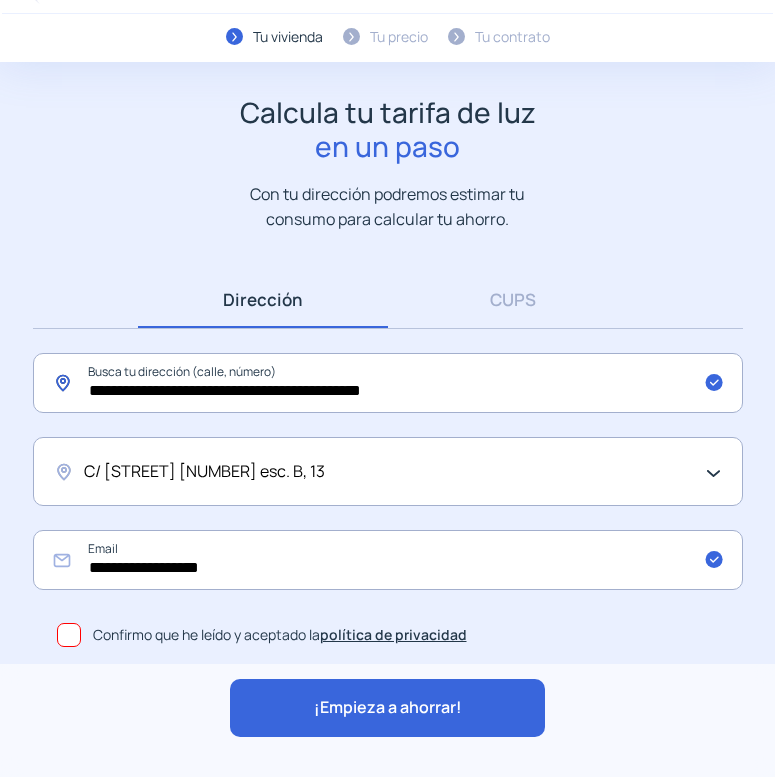 click on "**********" 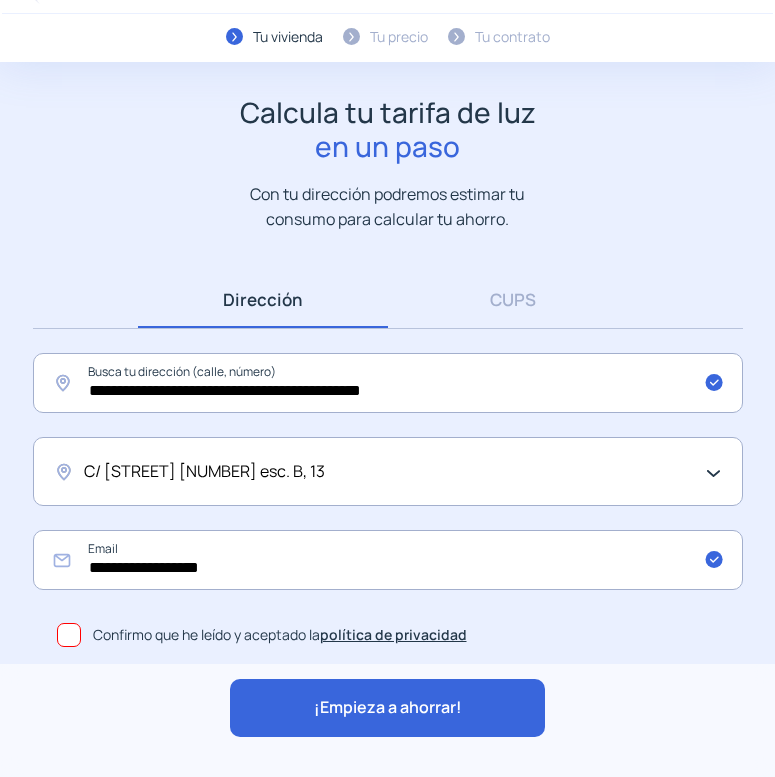 click on "C/ [STREET] [NUMBER] esc. B, [NUMBER]" 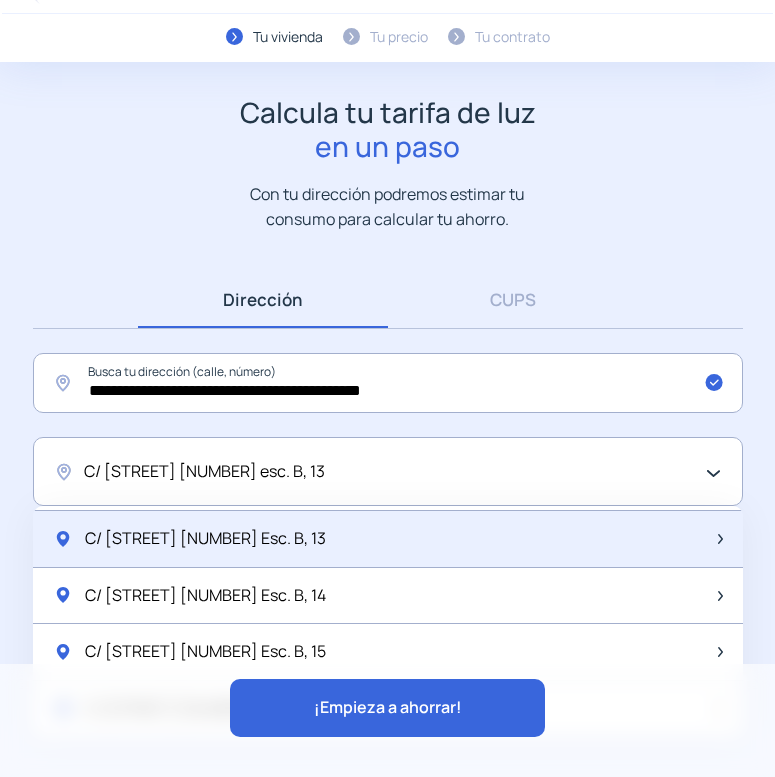 scroll, scrollTop: 2100, scrollLeft: 0, axis: vertical 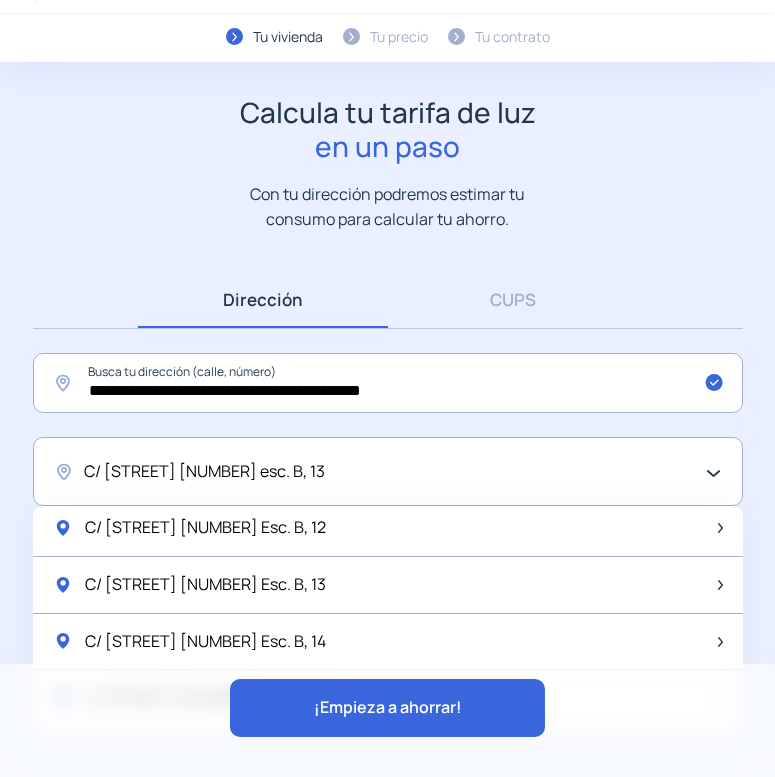 click on "**********" 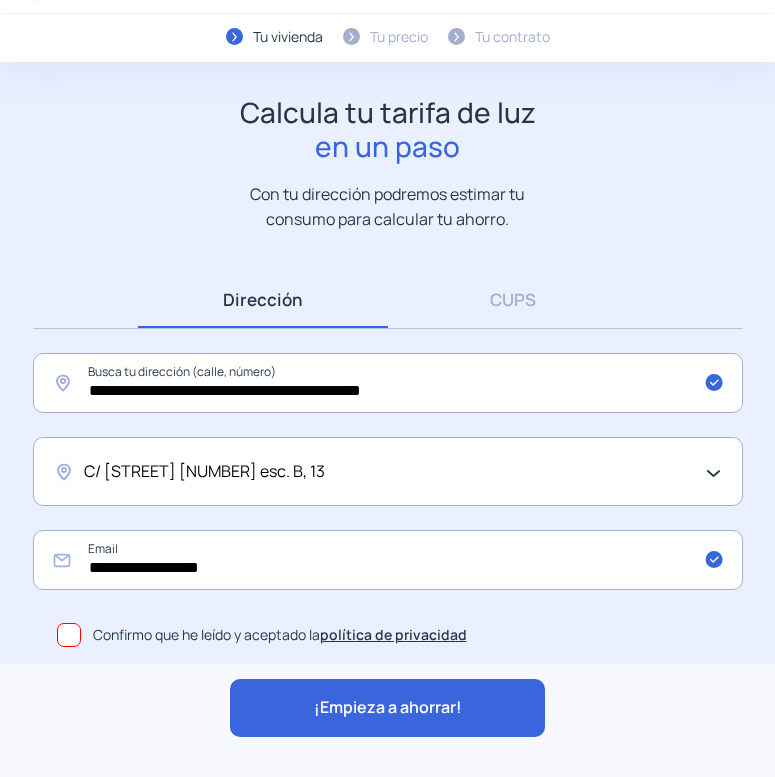 click on "¡Empieza a ahorrar!" 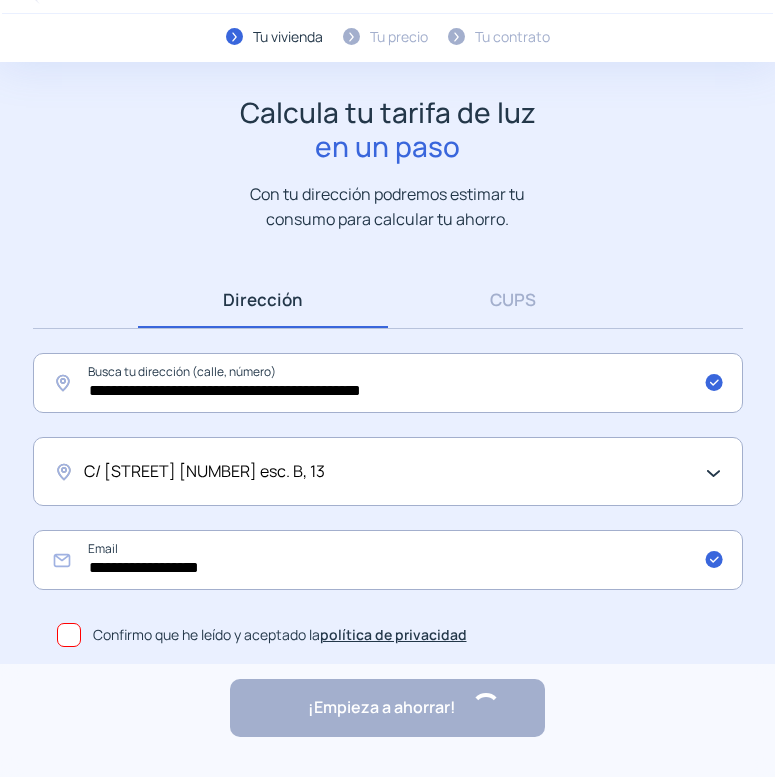 scroll, scrollTop: 0, scrollLeft: 0, axis: both 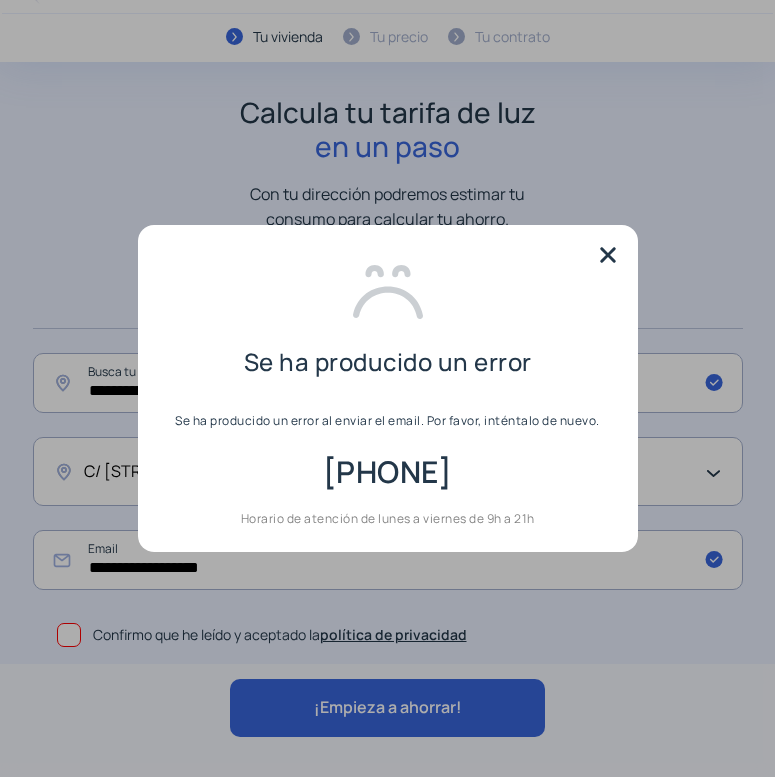 click at bounding box center [608, 255] 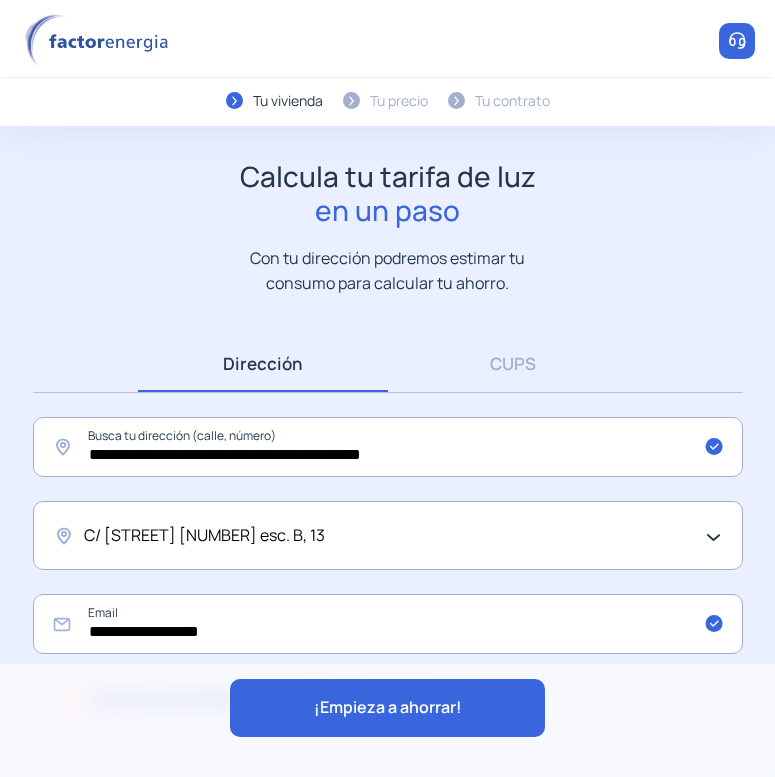 scroll, scrollTop: 64, scrollLeft: 0, axis: vertical 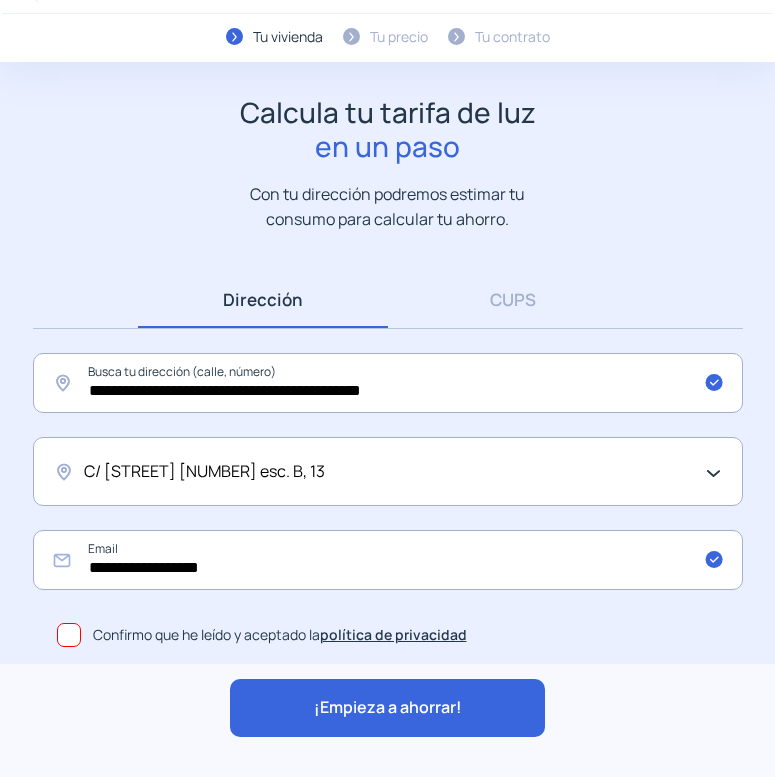 click on "C/ [STREET] [NUMBER] esc. B, [NUMBER]" 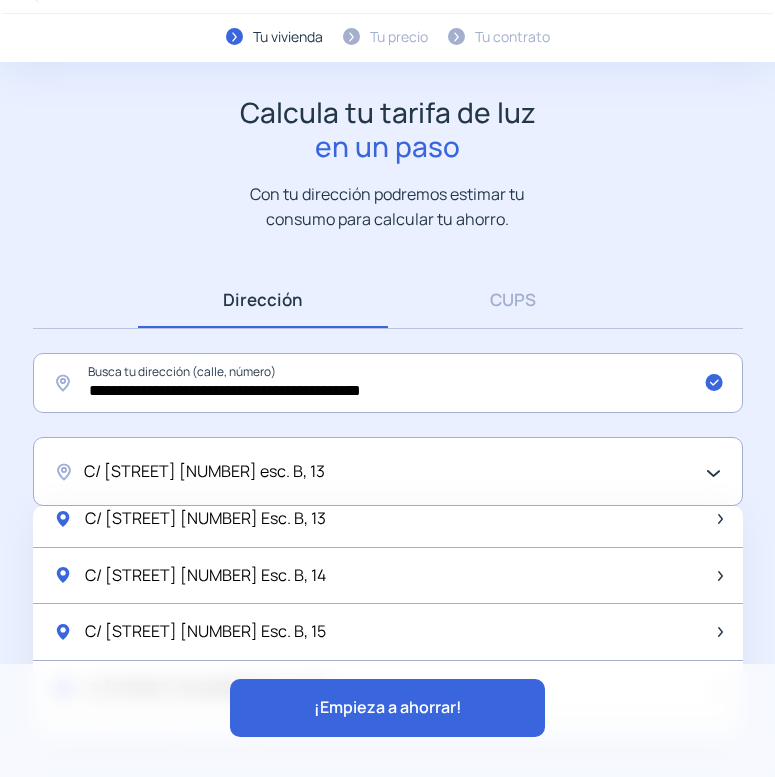 scroll, scrollTop: 2100, scrollLeft: 0, axis: vertical 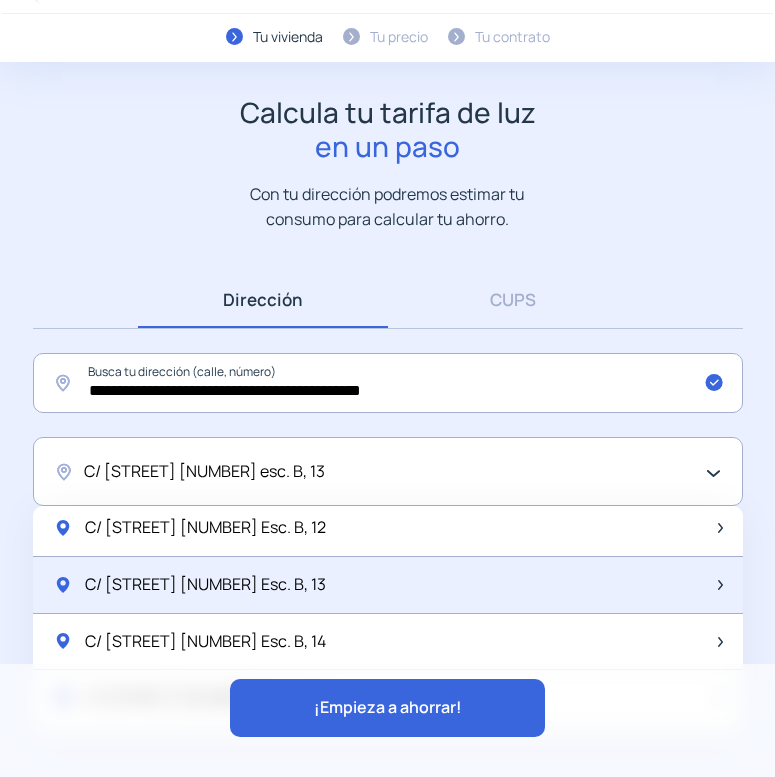 click on "C/ [STREET] [NUMBER] Esc. B, [NUMBER]" 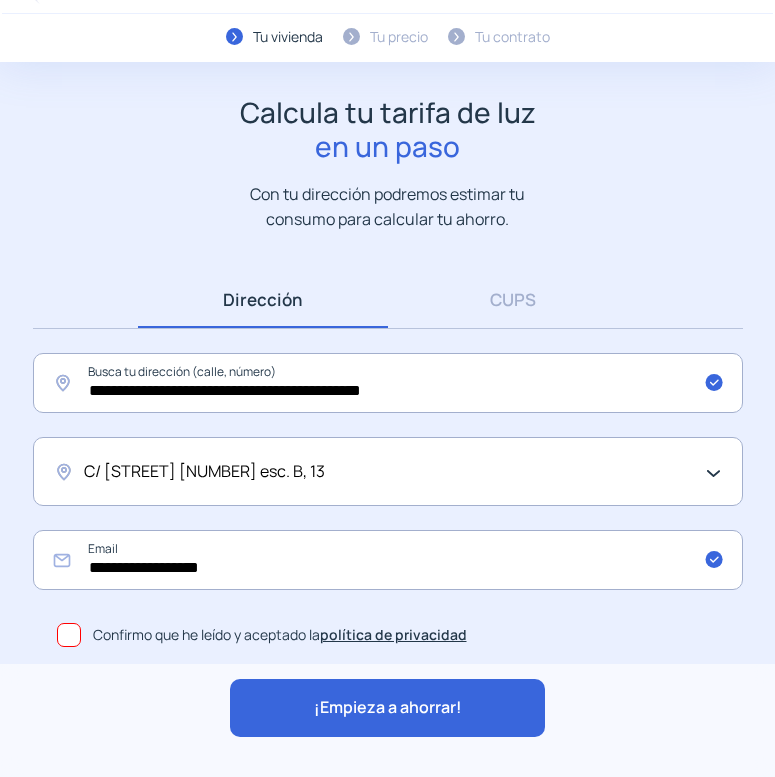 click on "¡Empieza a ahorrar!" 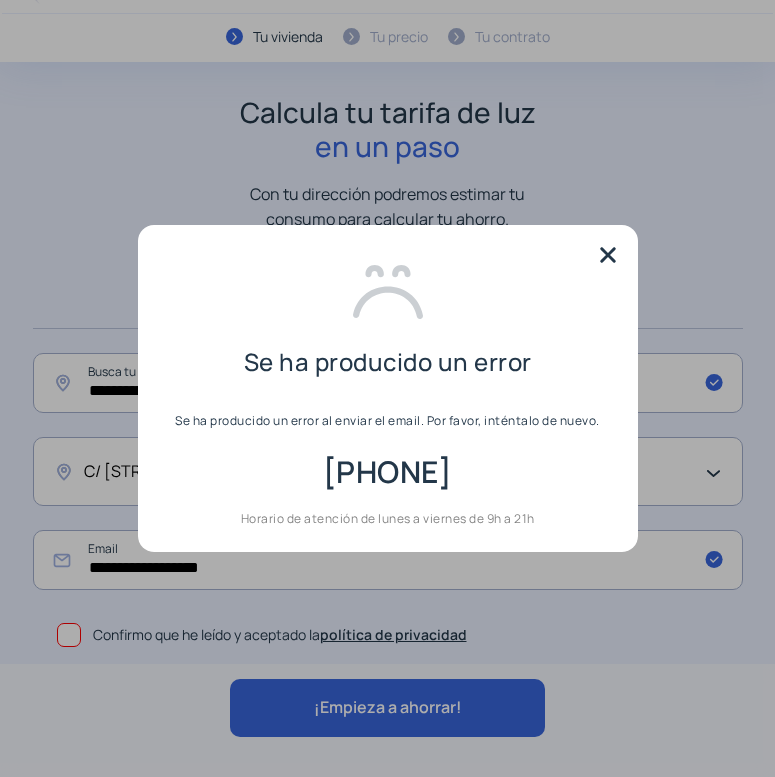 scroll, scrollTop: 0, scrollLeft: 0, axis: both 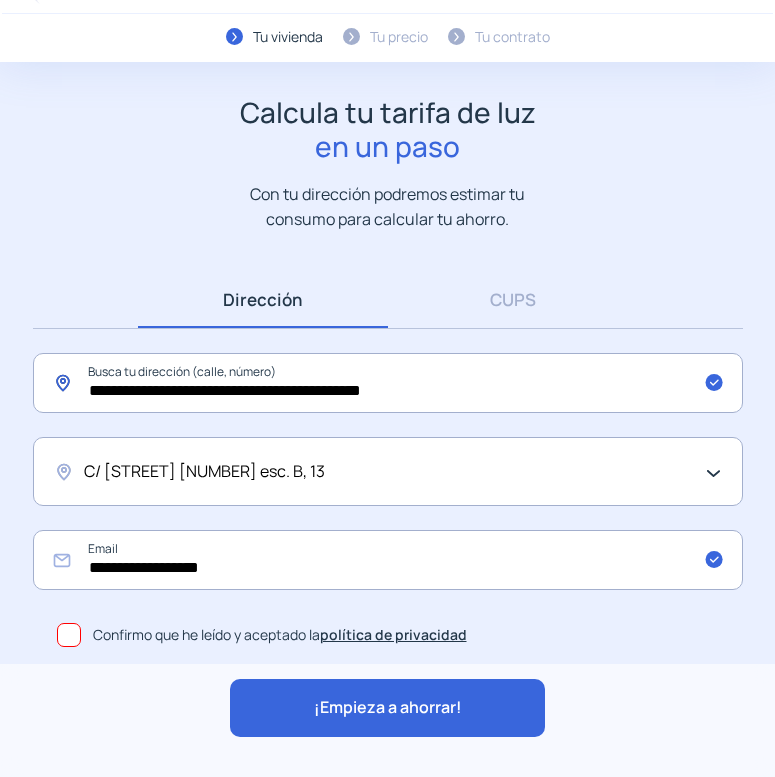 click on "**********" 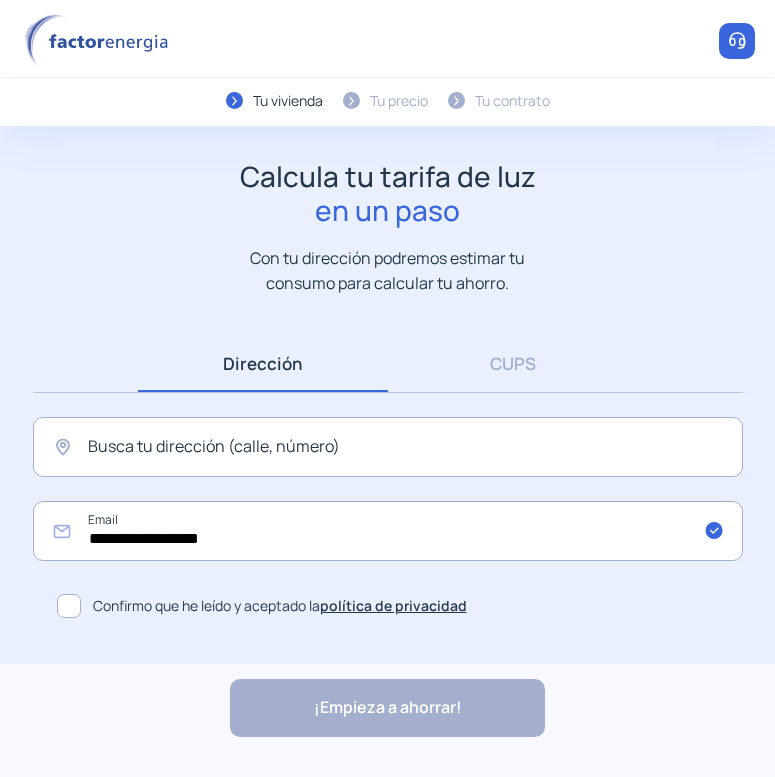 scroll, scrollTop: 0, scrollLeft: 0, axis: both 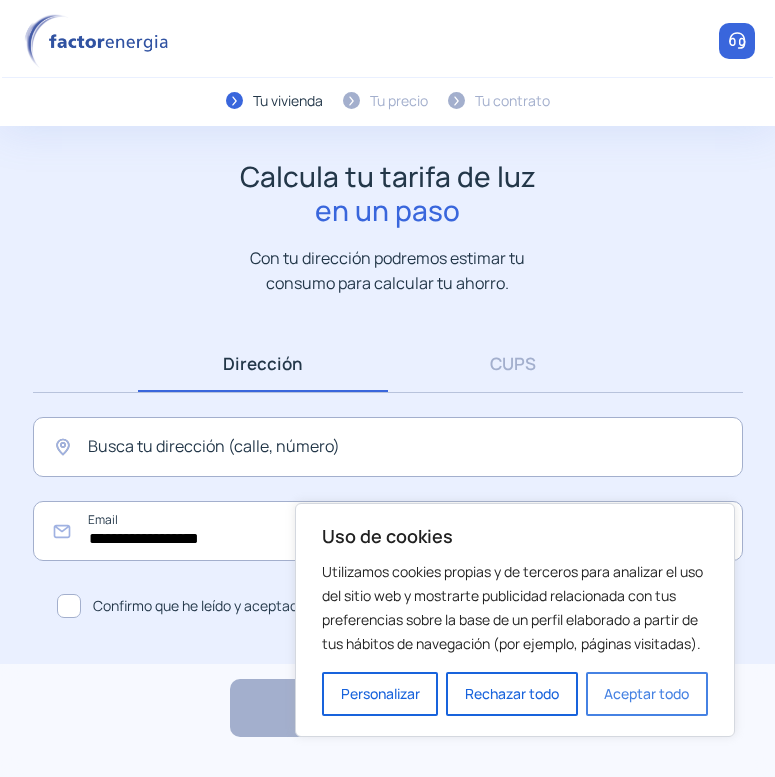 click on "Aceptar todo" at bounding box center (647, 694) 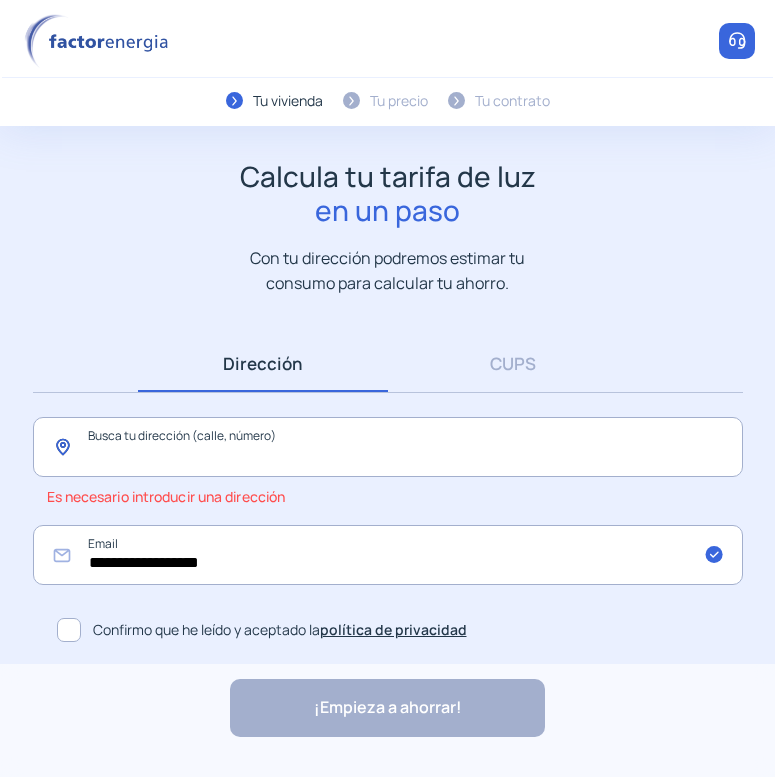 click 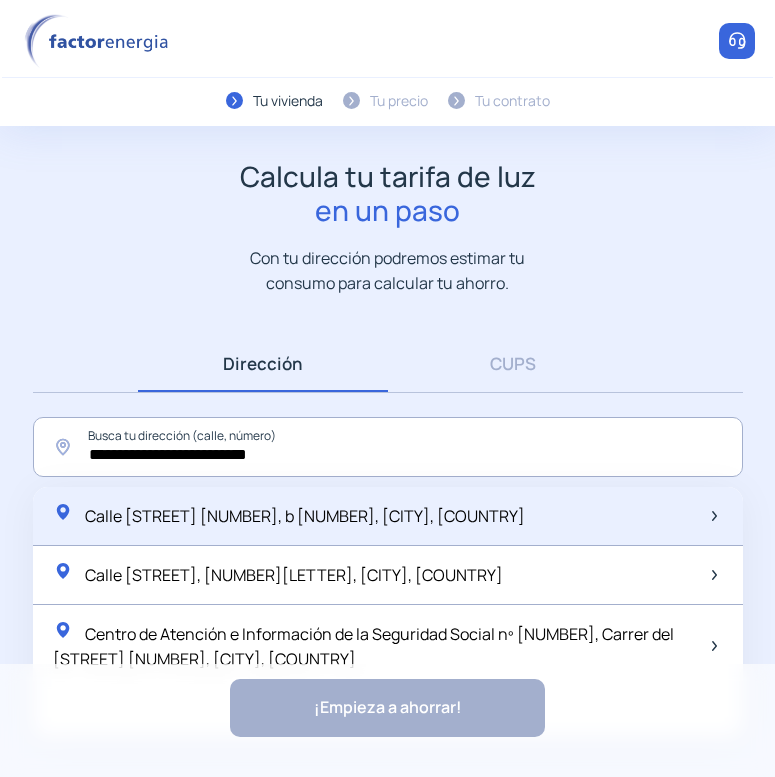 click on "Calle [STREET] [NUMBER], b [NUMBER], [CITY], [COUNTRY]" 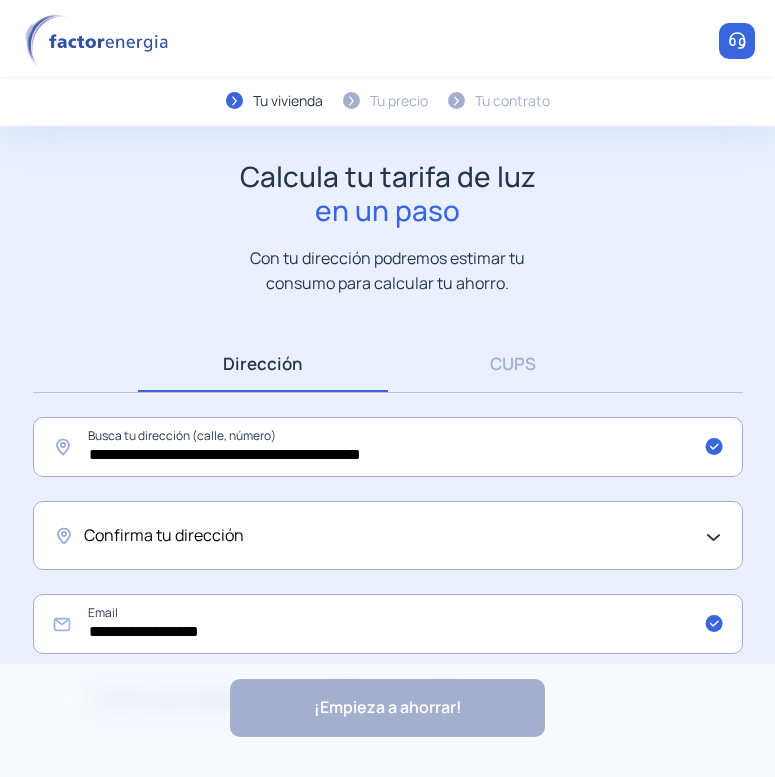 click on "Confirma tu dirección" 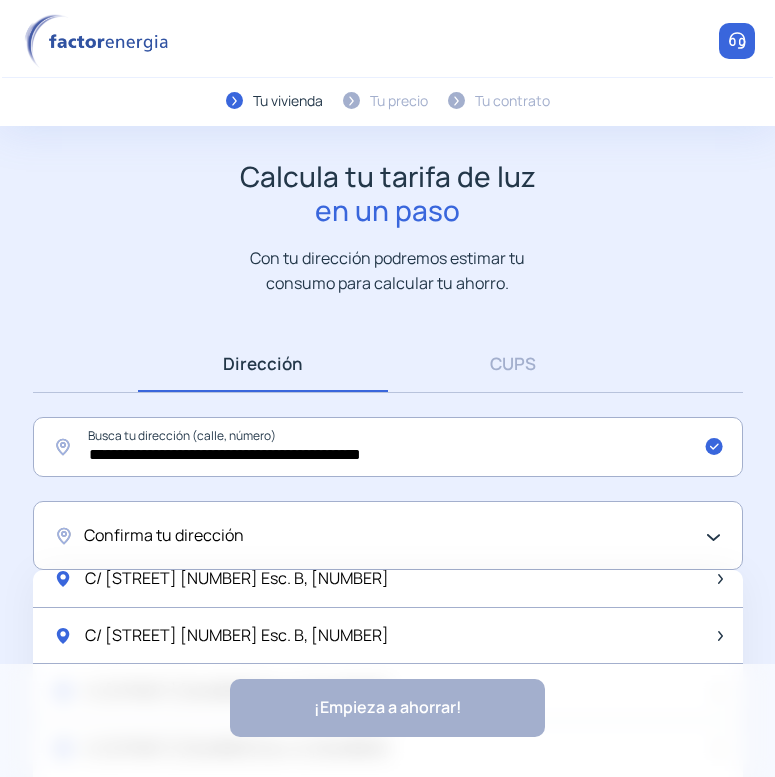 scroll, scrollTop: 2100, scrollLeft: 0, axis: vertical 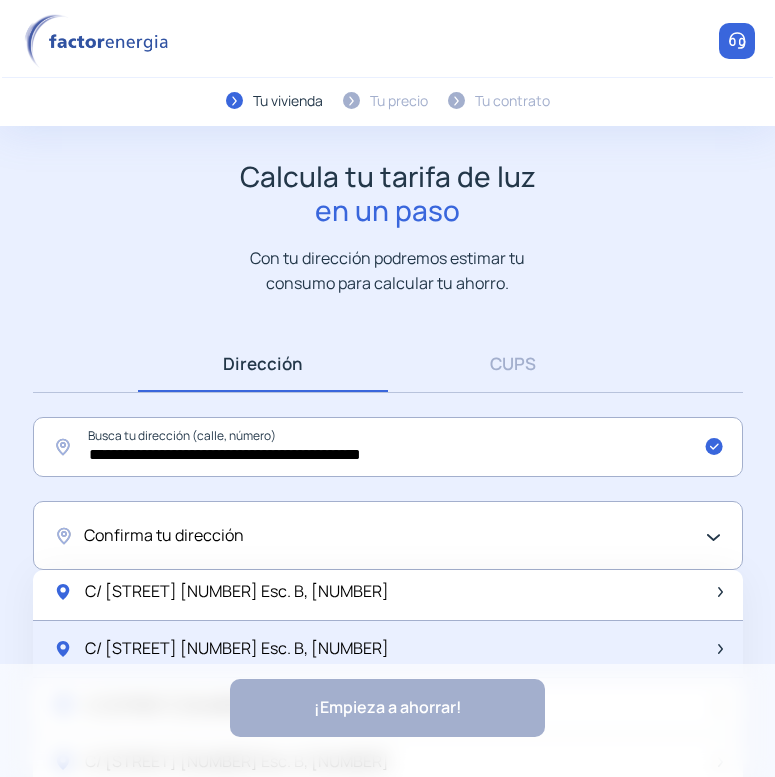 click on "C/ [STREET] [NUMBER] Esc. B, [NUMBER]" 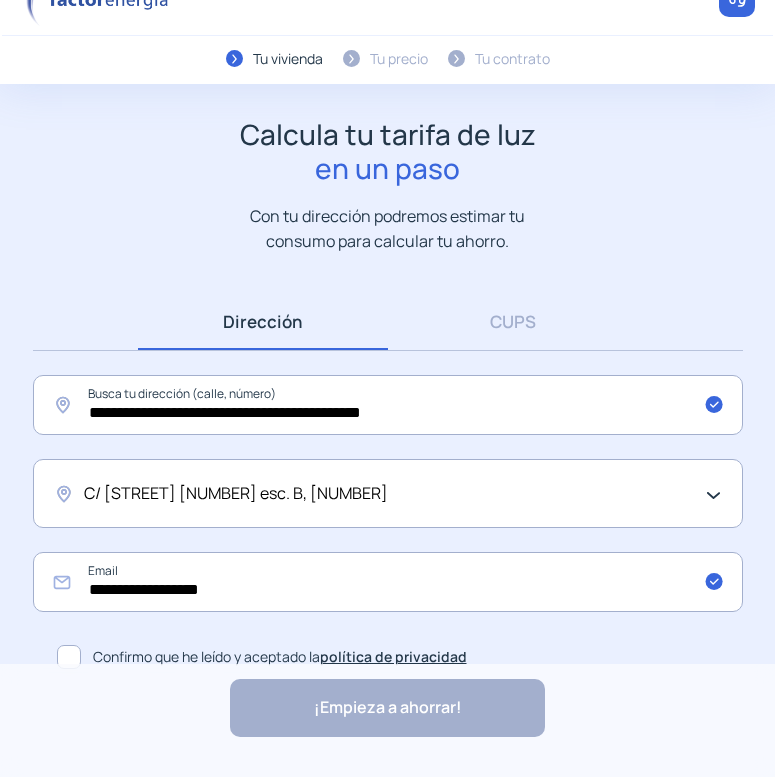 scroll, scrollTop: 64, scrollLeft: 0, axis: vertical 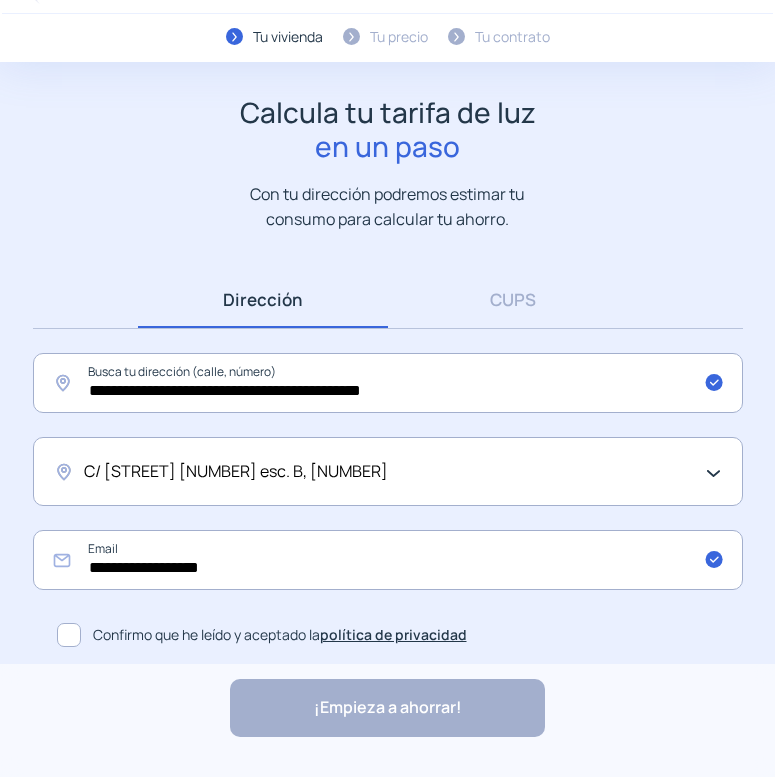 click 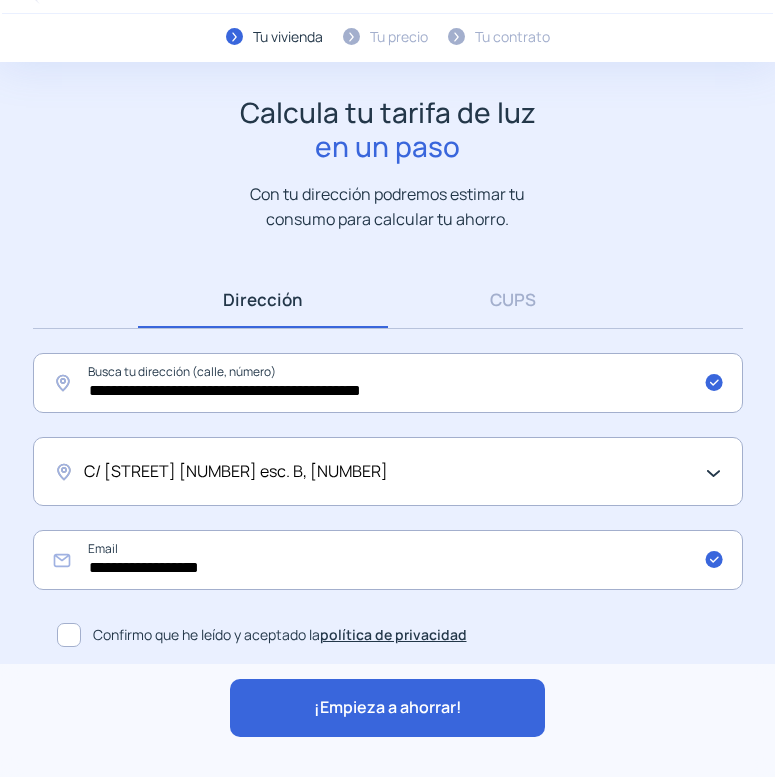 click on "¡Empieza a ahorrar!" 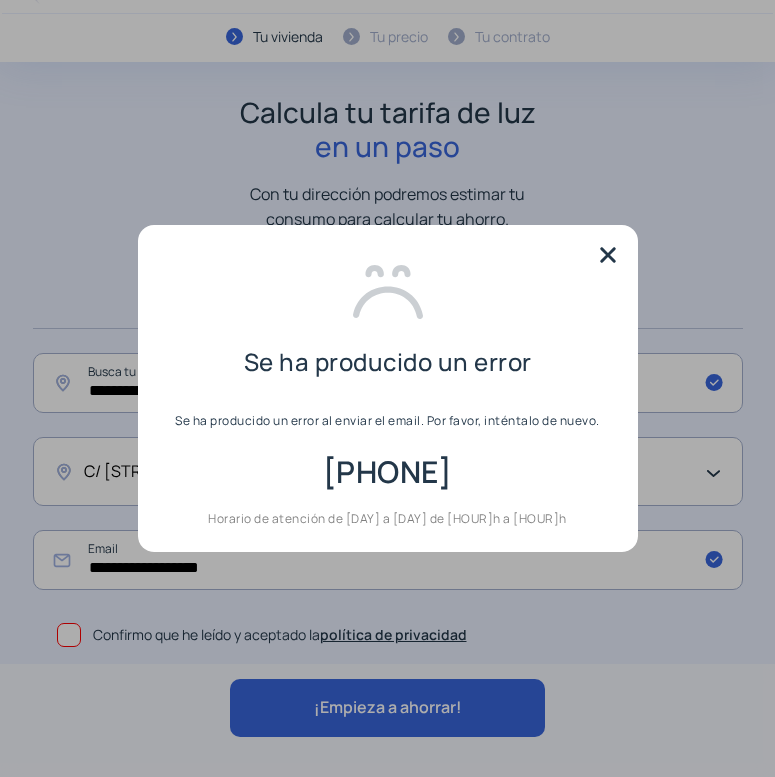 scroll, scrollTop: 0, scrollLeft: 0, axis: both 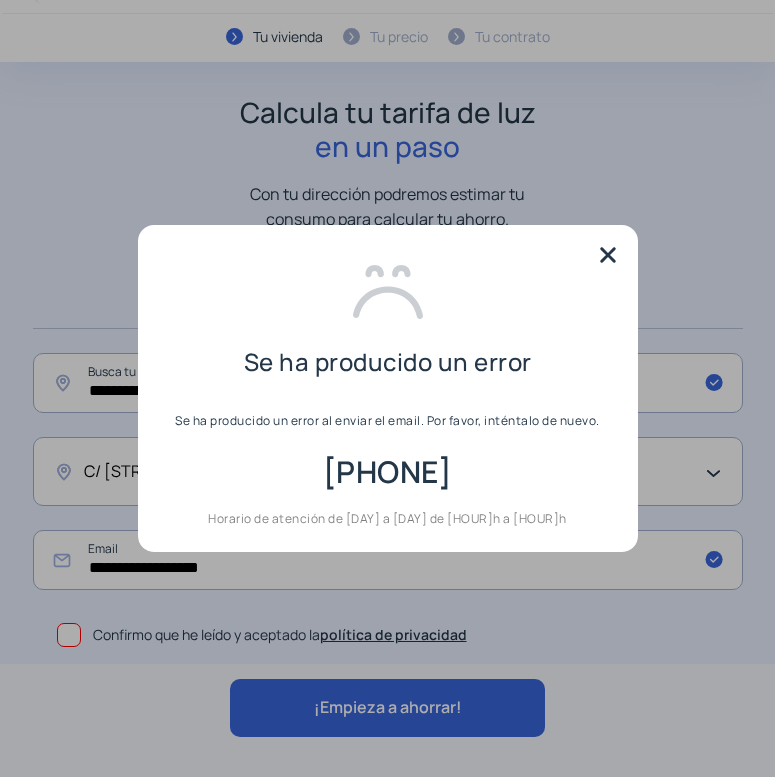 click at bounding box center (608, 255) 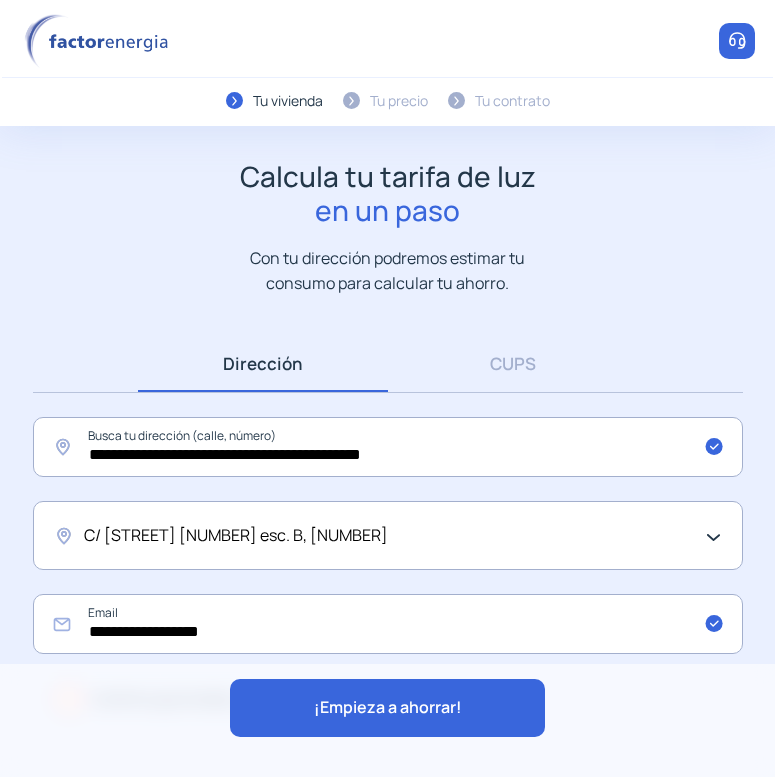scroll, scrollTop: 64, scrollLeft: 0, axis: vertical 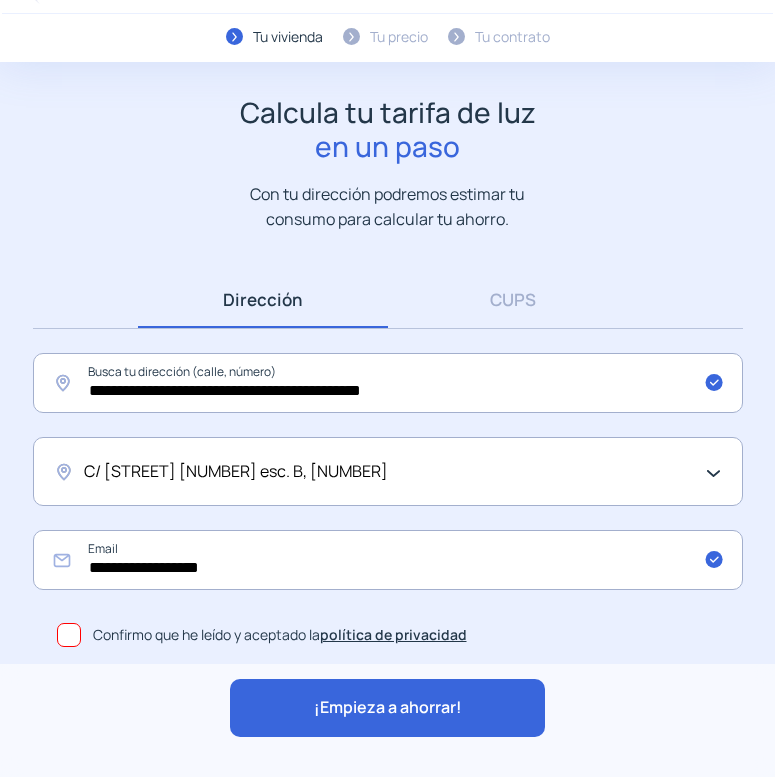 click on "¡Empieza a ahorrar!" 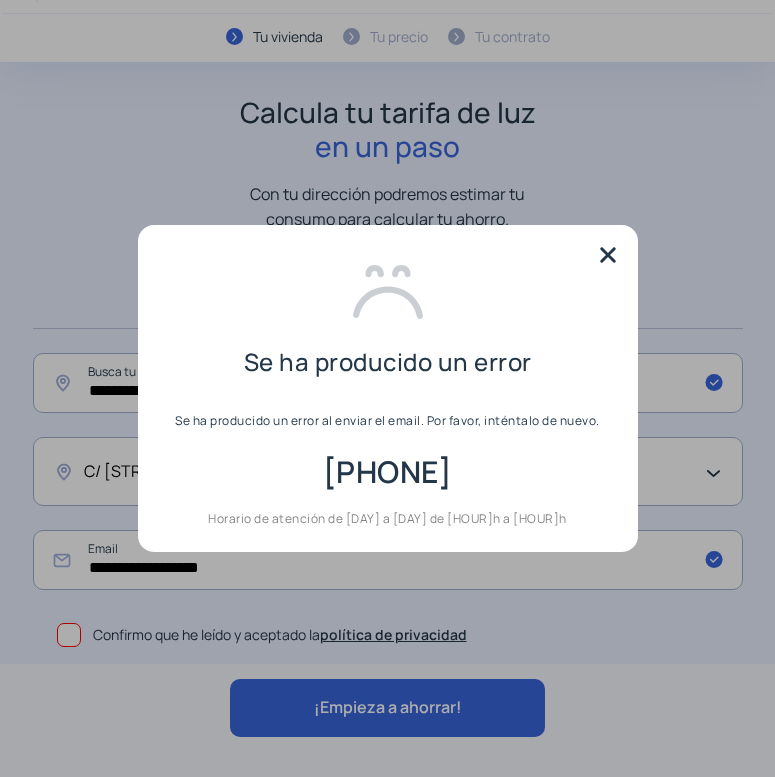 scroll, scrollTop: 0, scrollLeft: 0, axis: both 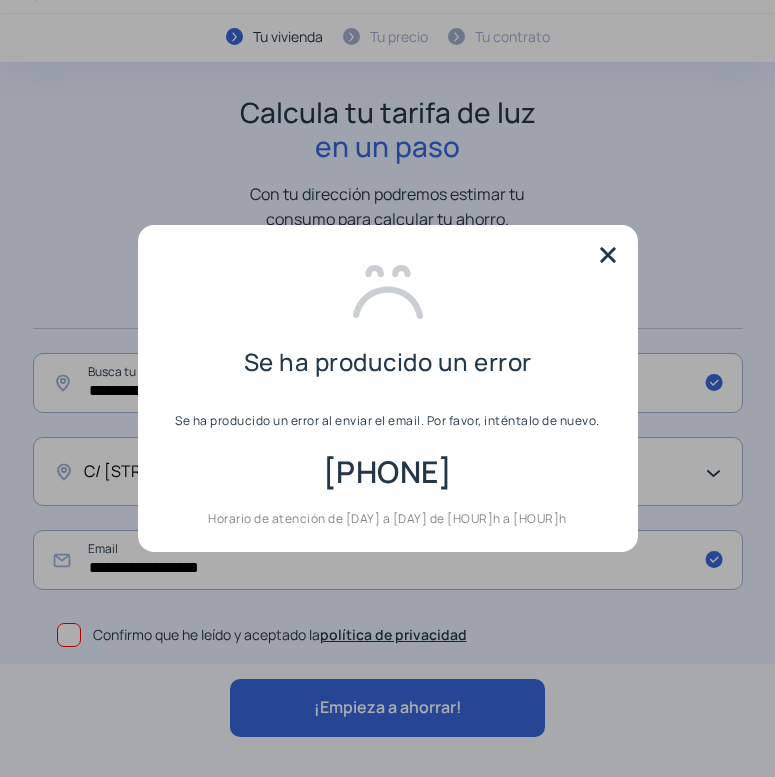 click at bounding box center (608, 255) 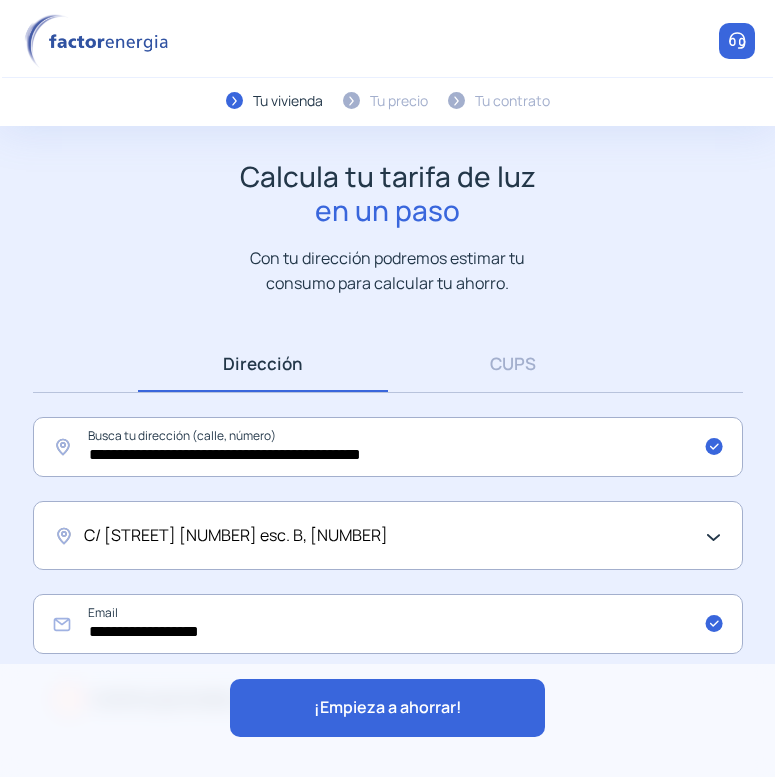 scroll, scrollTop: 64, scrollLeft: 0, axis: vertical 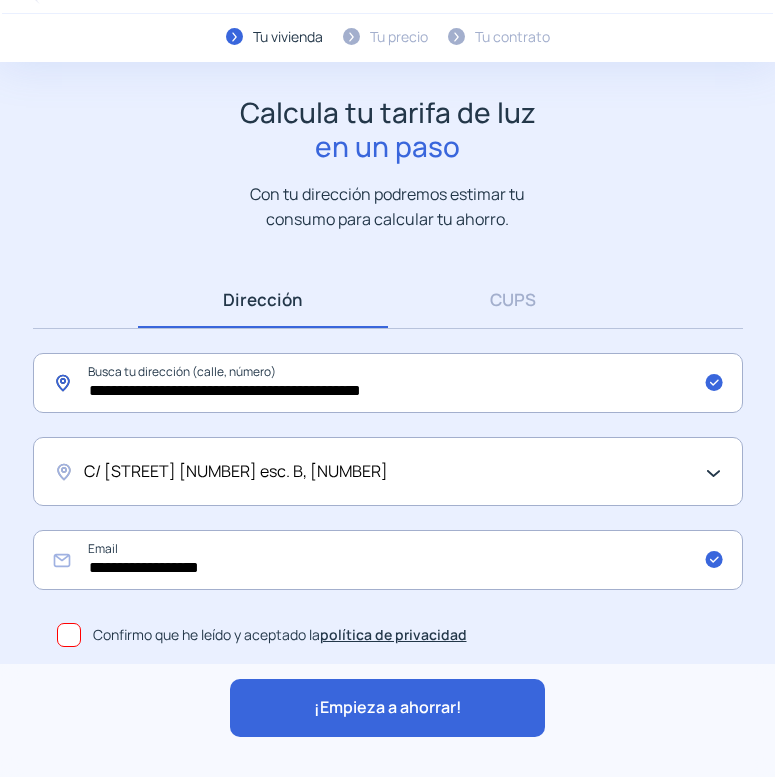 drag, startPoint x: 412, startPoint y: 389, endPoint x: 89, endPoint y: 376, distance: 323.2615 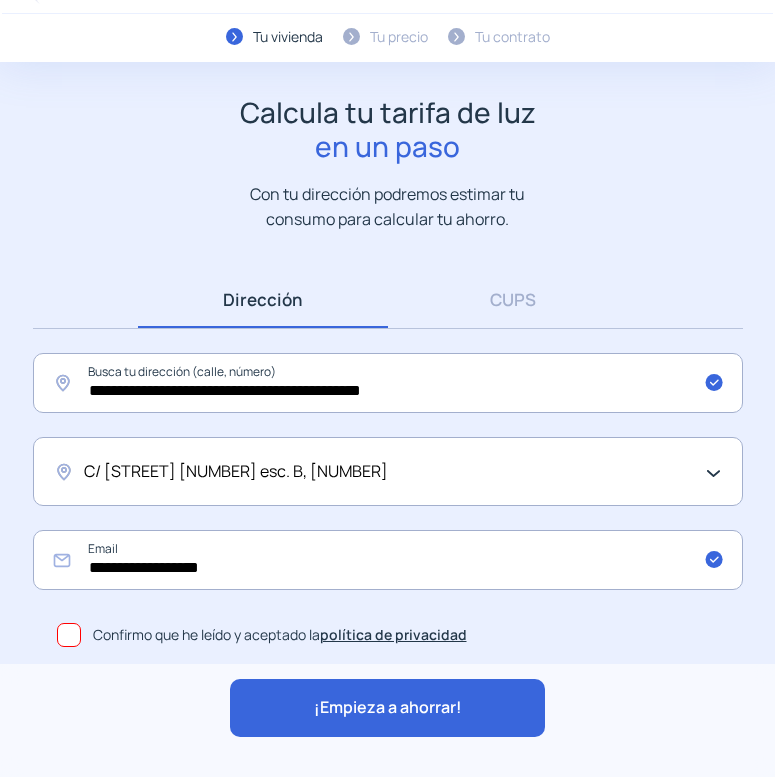 click on "**********" 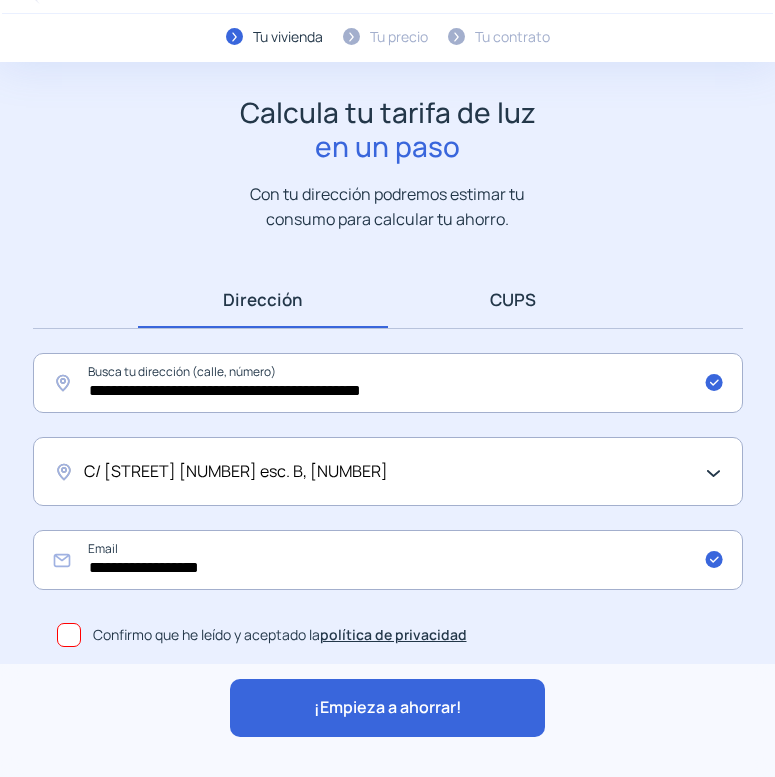 click on "CUPS" at bounding box center [513, 299] 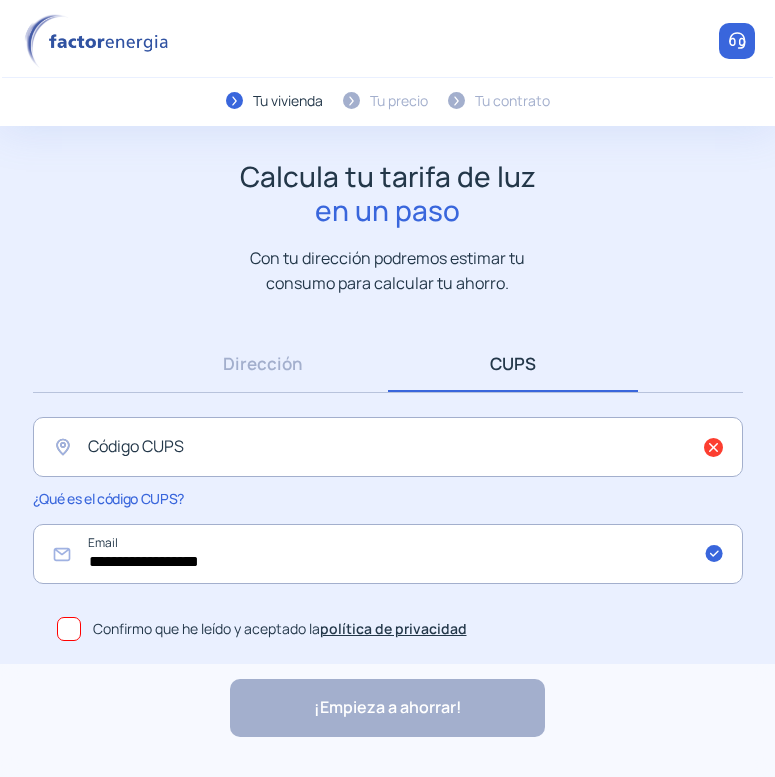 scroll, scrollTop: 0, scrollLeft: 0, axis: both 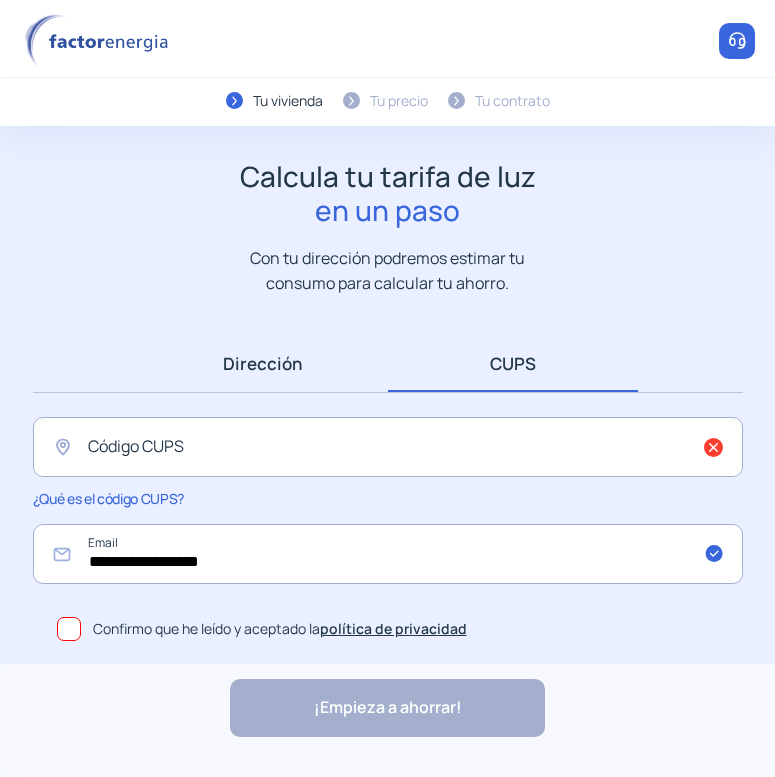 click on "Dirección" at bounding box center (263, 363) 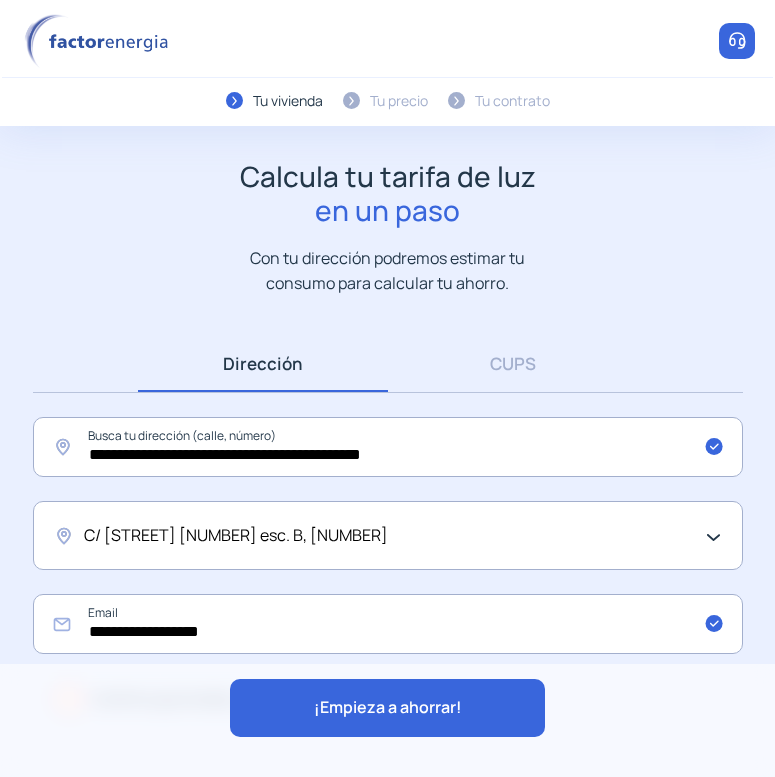 click on "¡Empieza a ahorrar!" 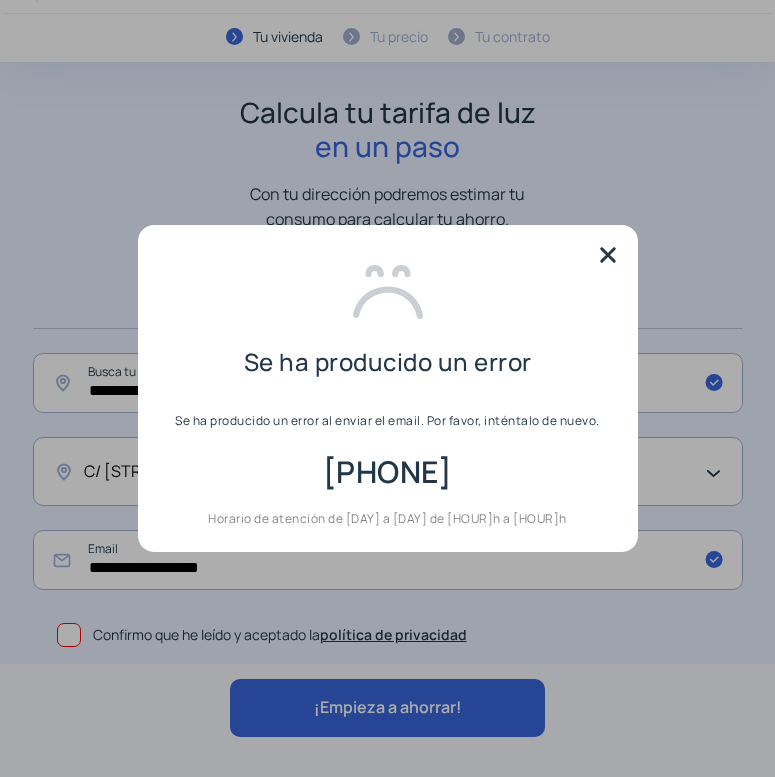 scroll, scrollTop: 0, scrollLeft: 0, axis: both 